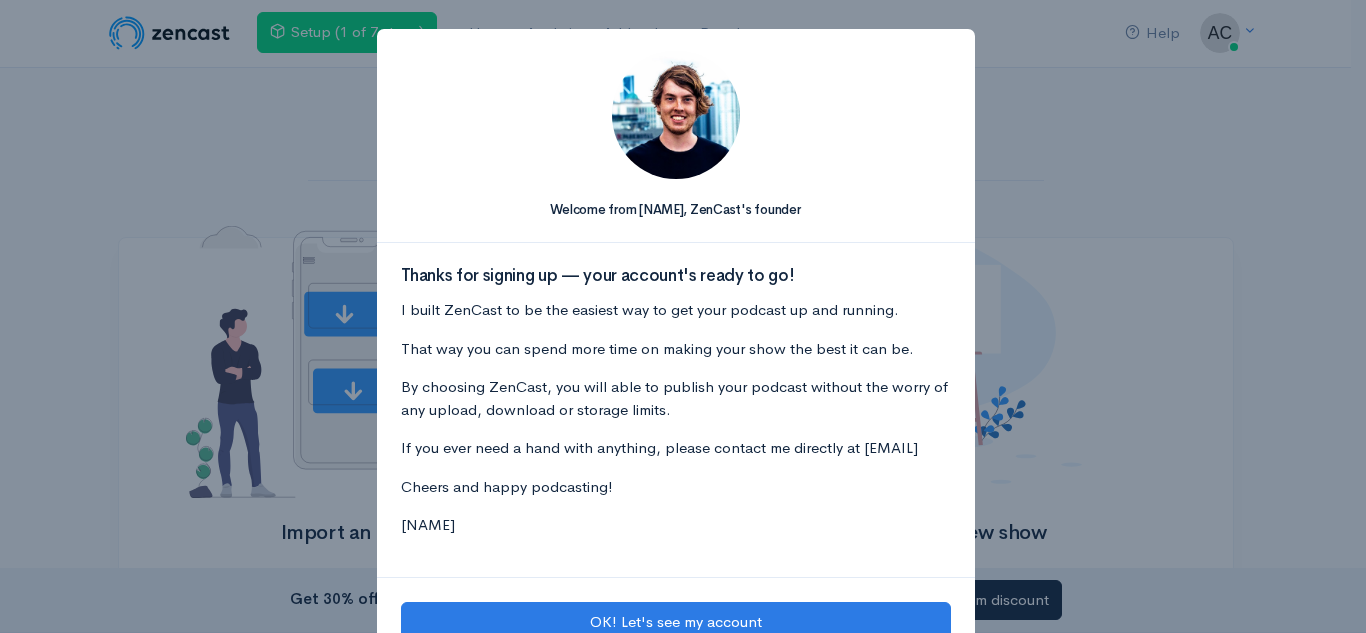 scroll, scrollTop: 0, scrollLeft: 0, axis: both 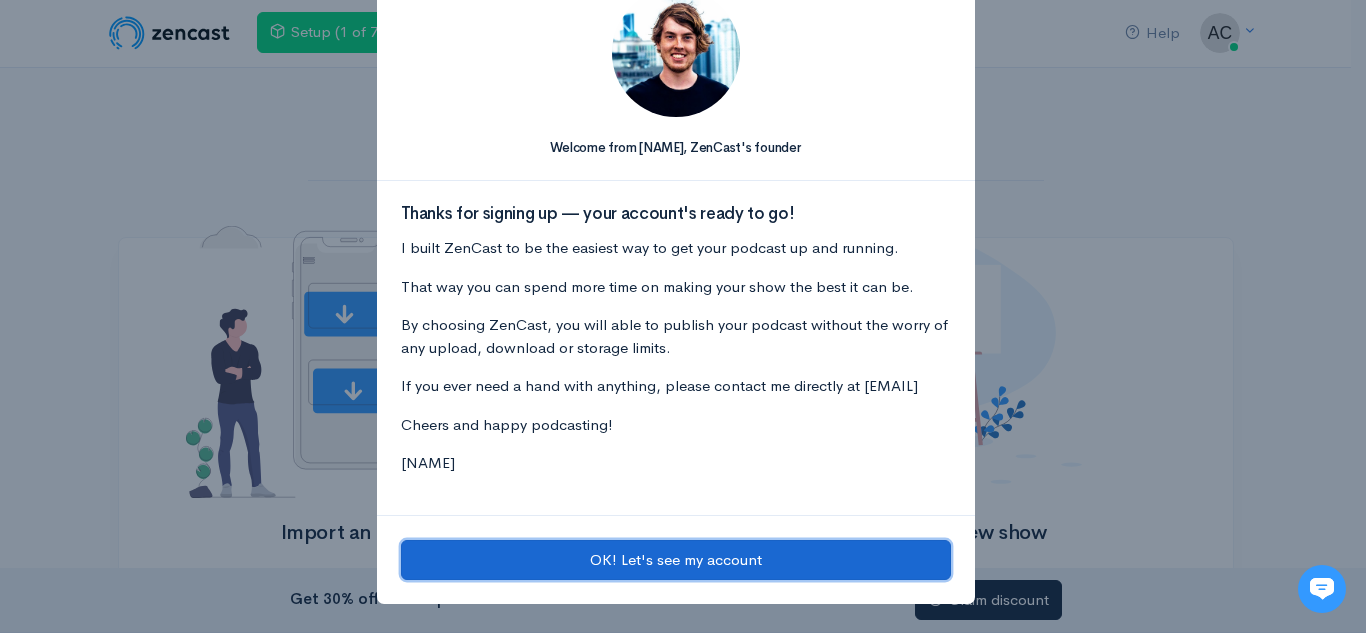 click on "OK! Let's see my
account" at bounding box center [676, 560] 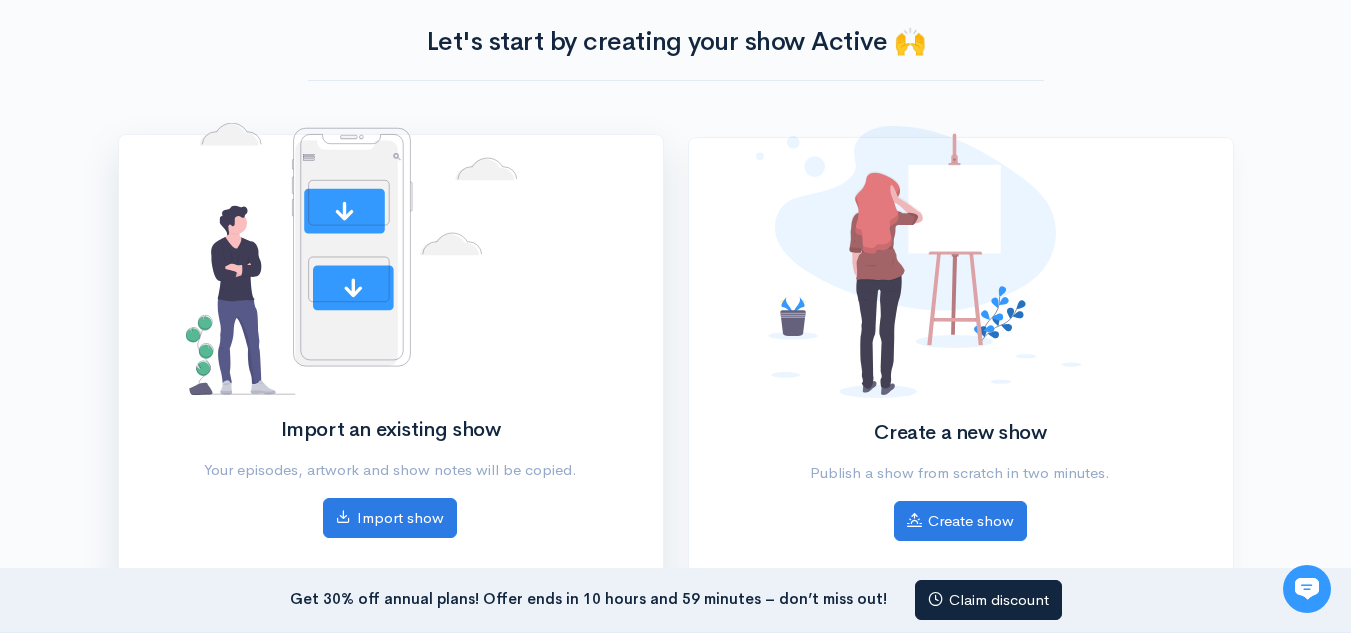 scroll, scrollTop: 0, scrollLeft: 0, axis: both 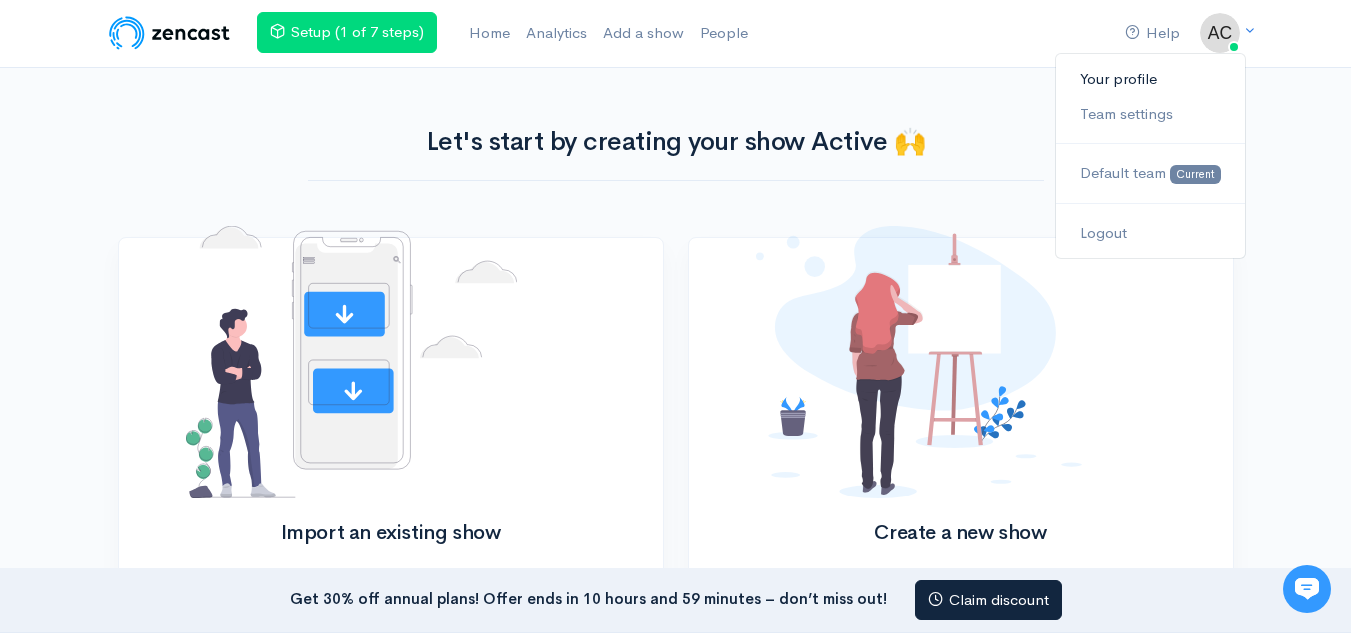 click on "Your profile" at bounding box center (1150, 79) 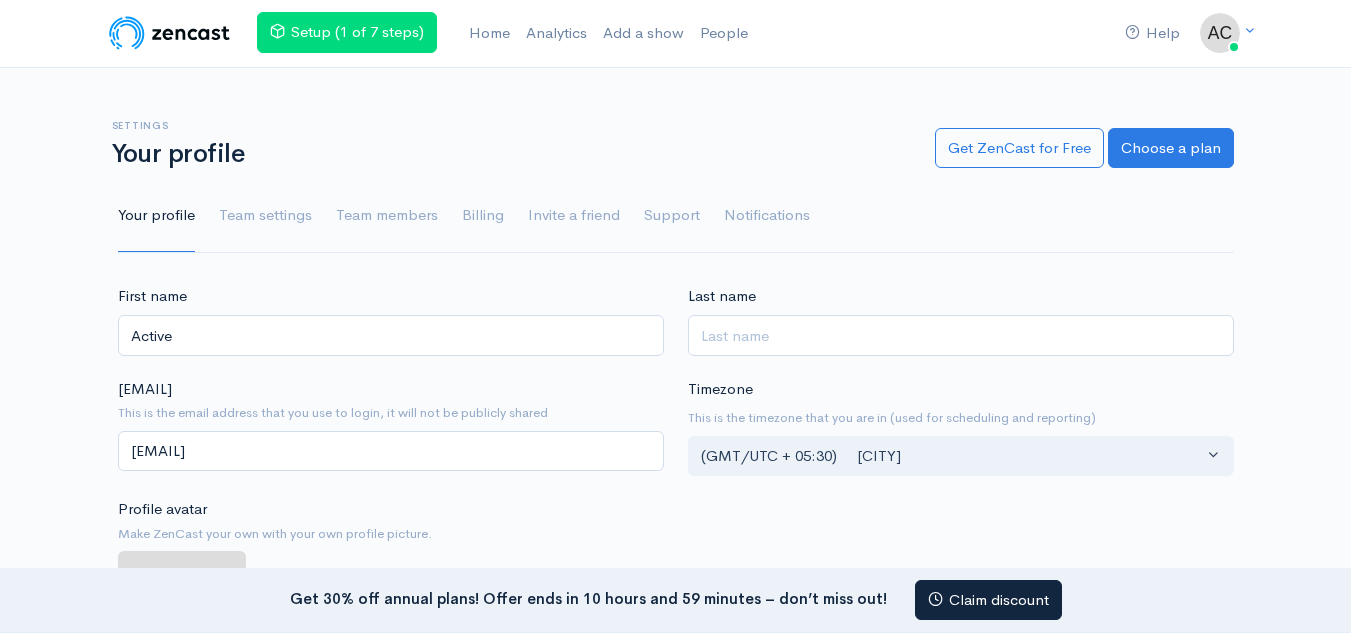 scroll, scrollTop: 0, scrollLeft: 0, axis: both 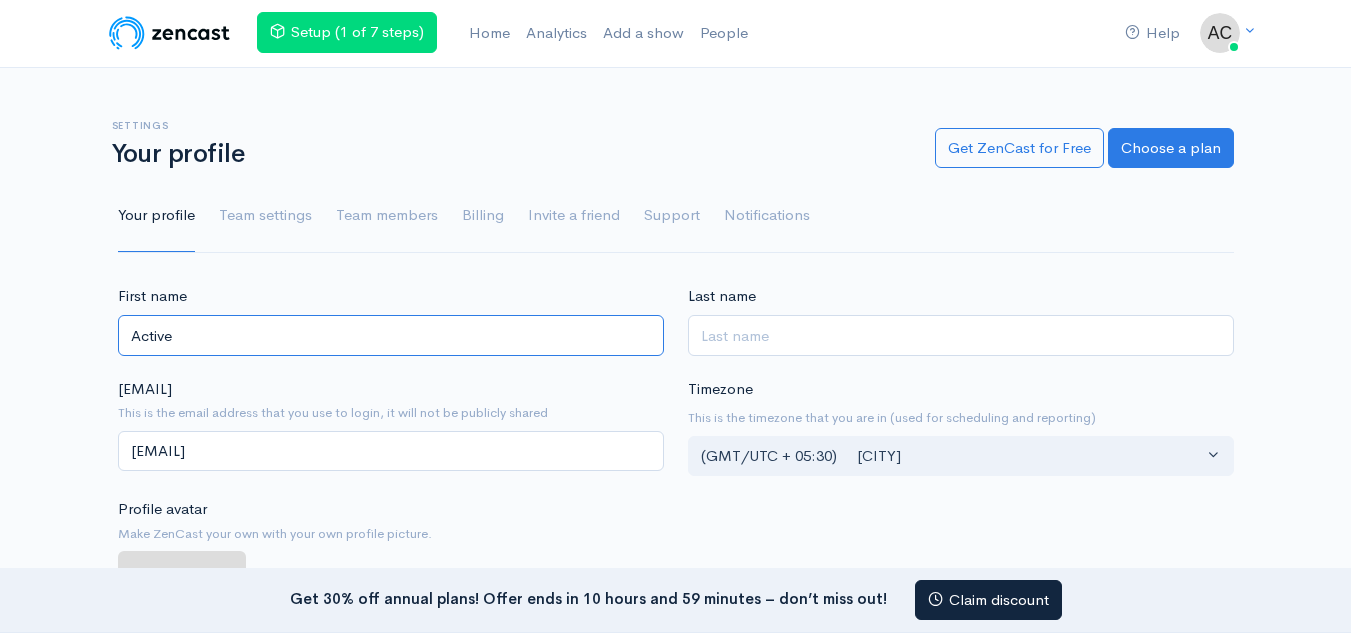 click on "Active" at bounding box center [391, 335] 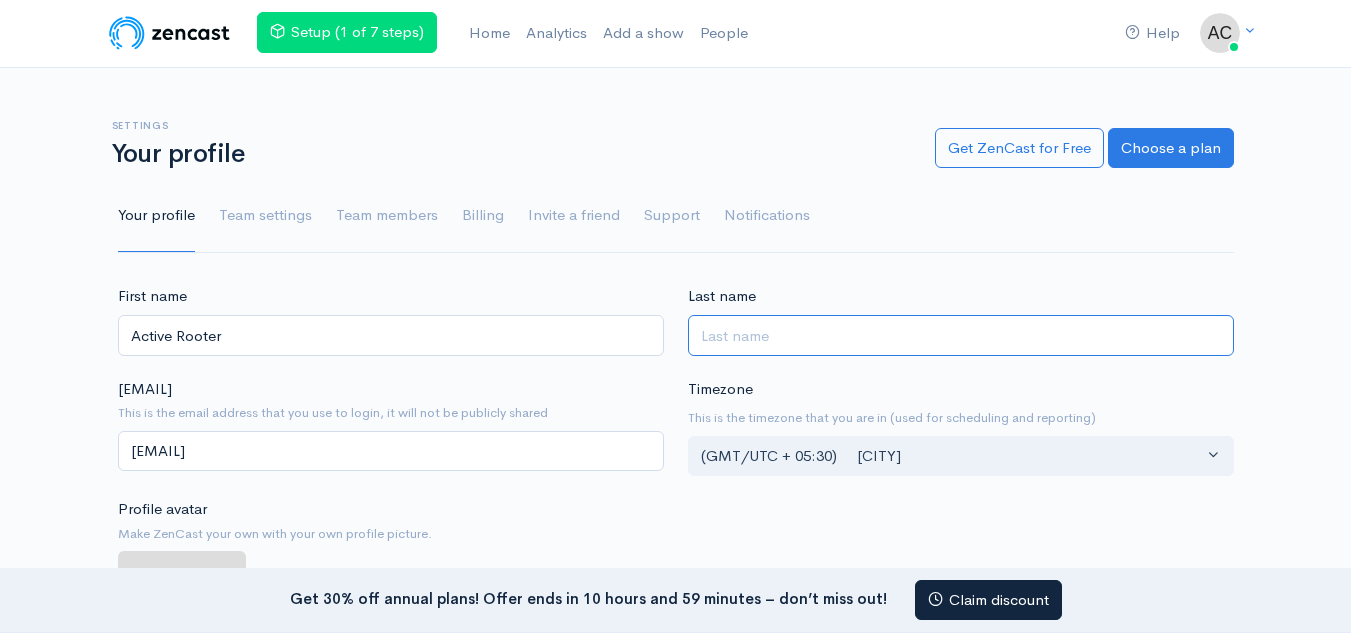 type on "Plumbing & Drain Cleaning" 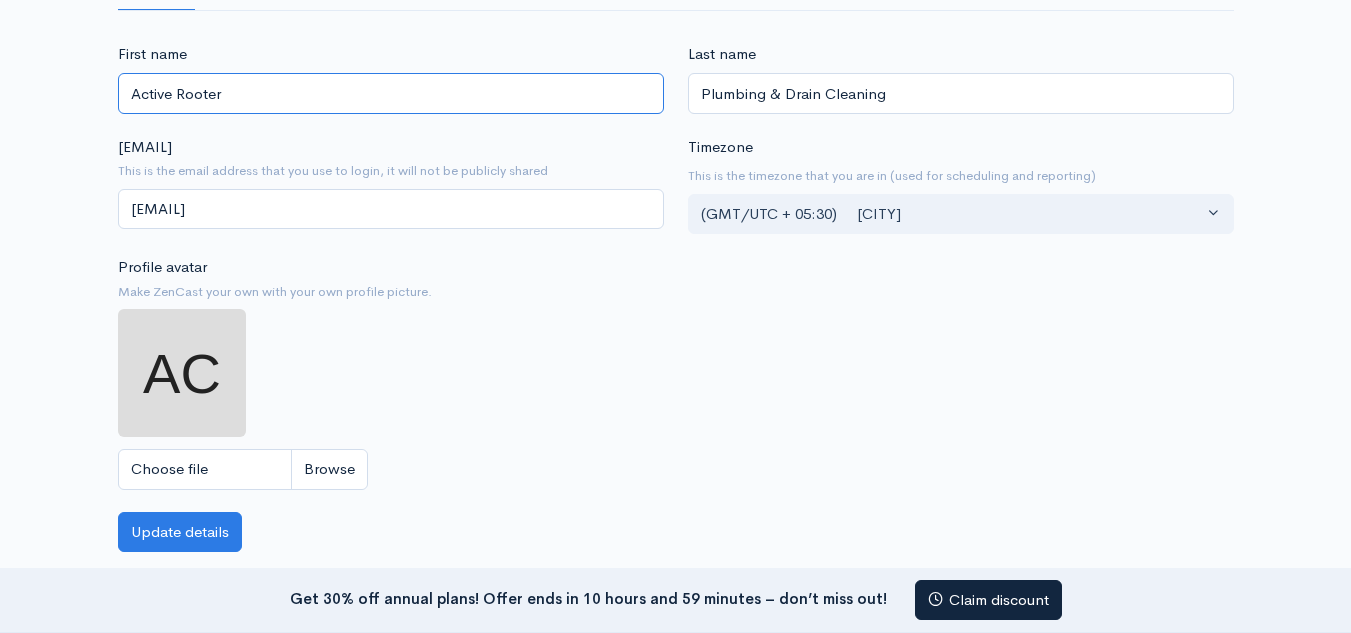 scroll, scrollTop: 300, scrollLeft: 0, axis: vertical 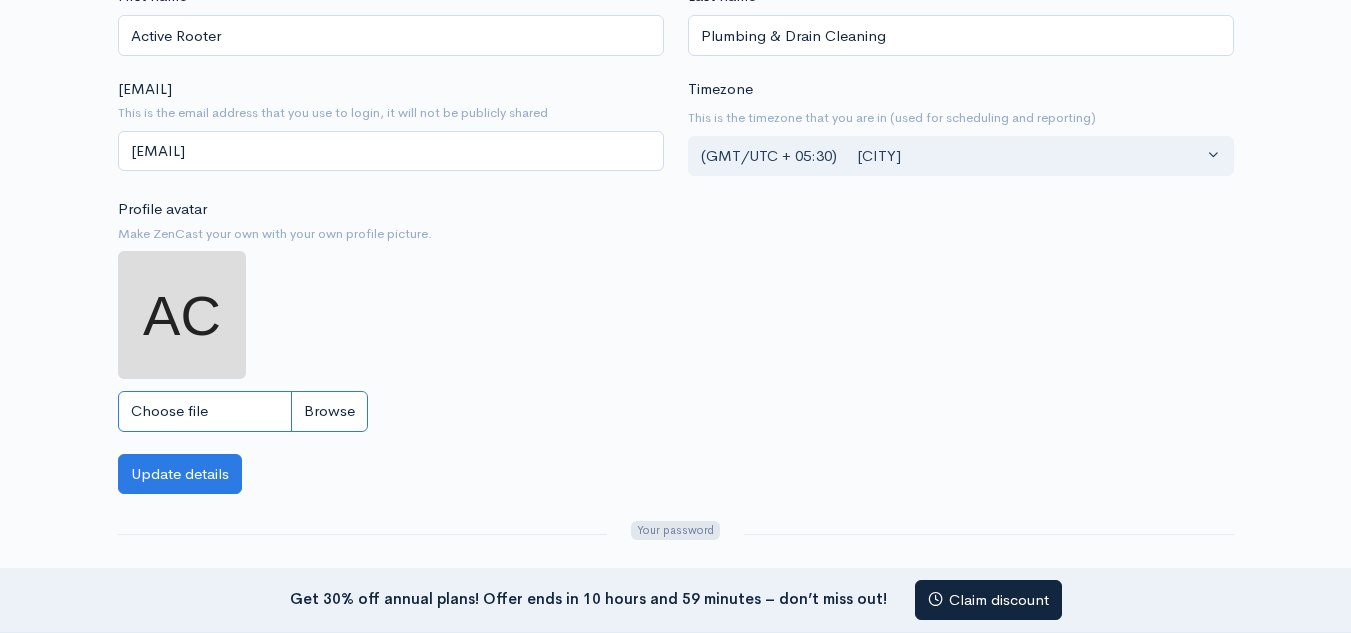 click on "Choose file" at bounding box center [243, 411] 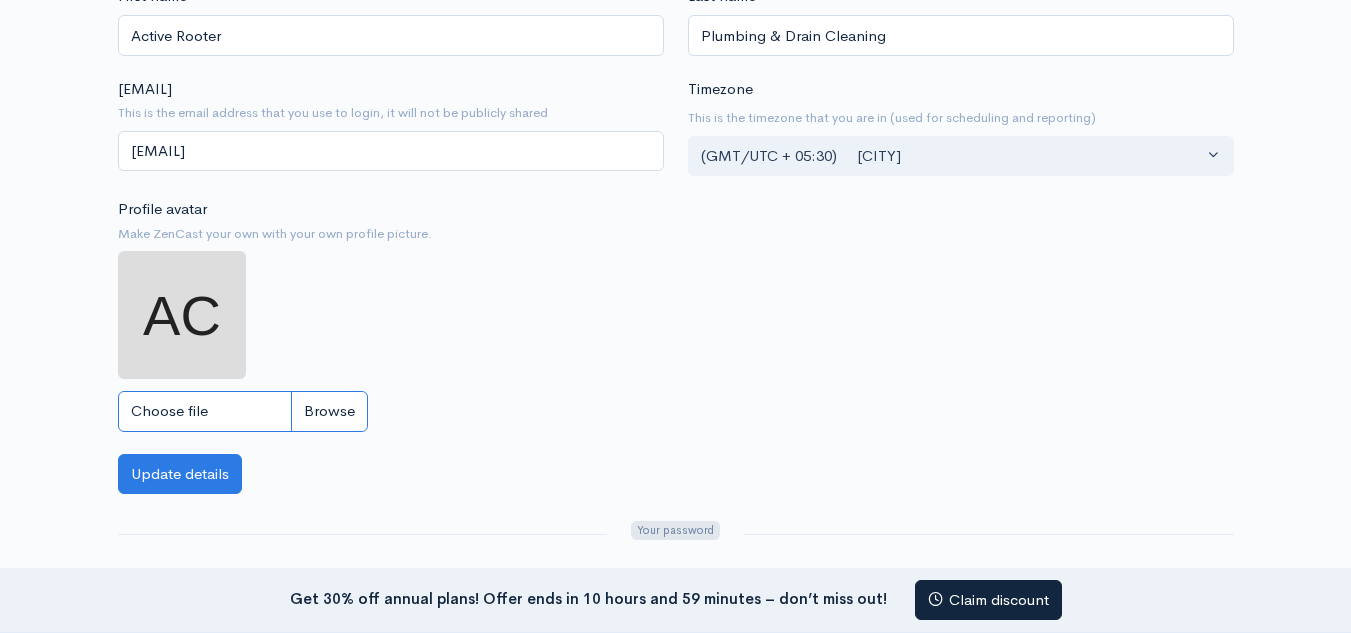 click on "Choose file" at bounding box center (243, 411) 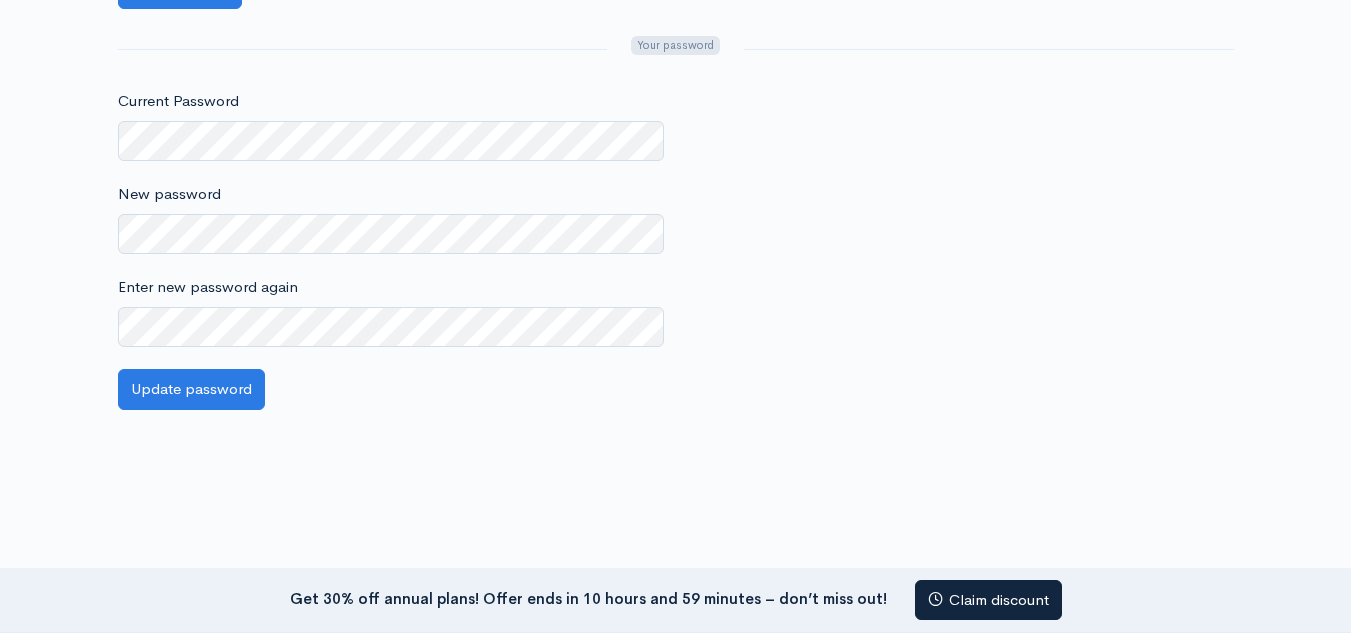scroll, scrollTop: 800, scrollLeft: 0, axis: vertical 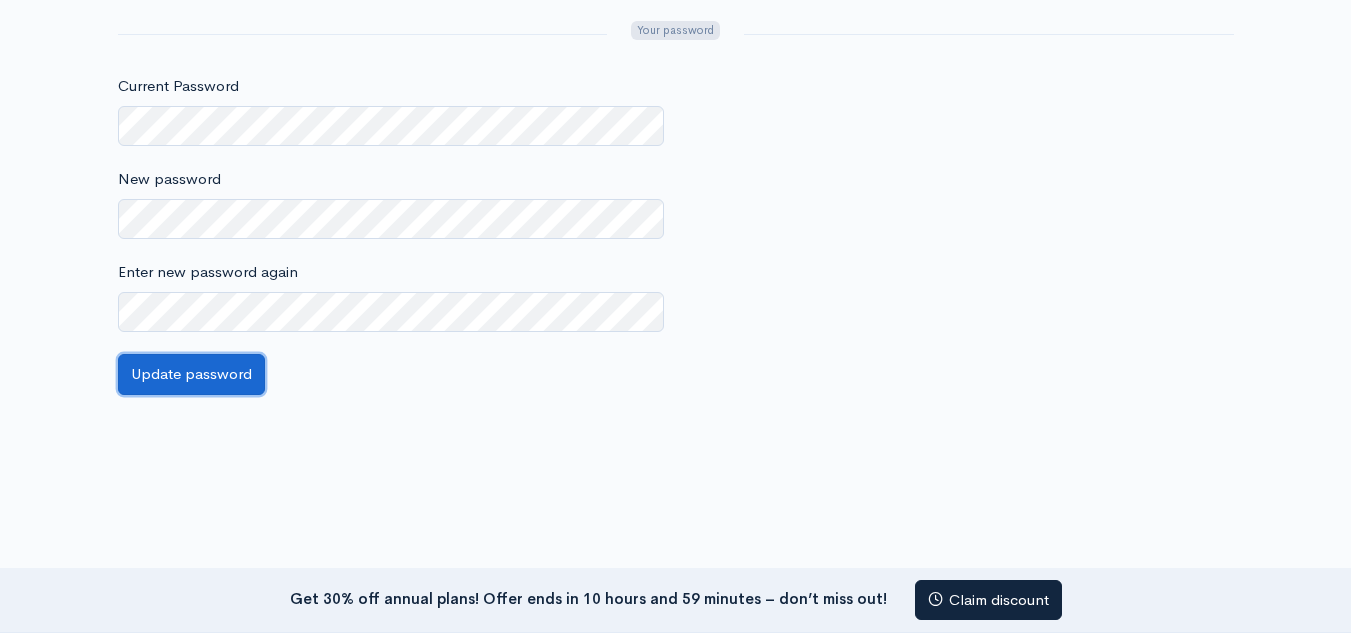 click on "Update password" at bounding box center (191, 374) 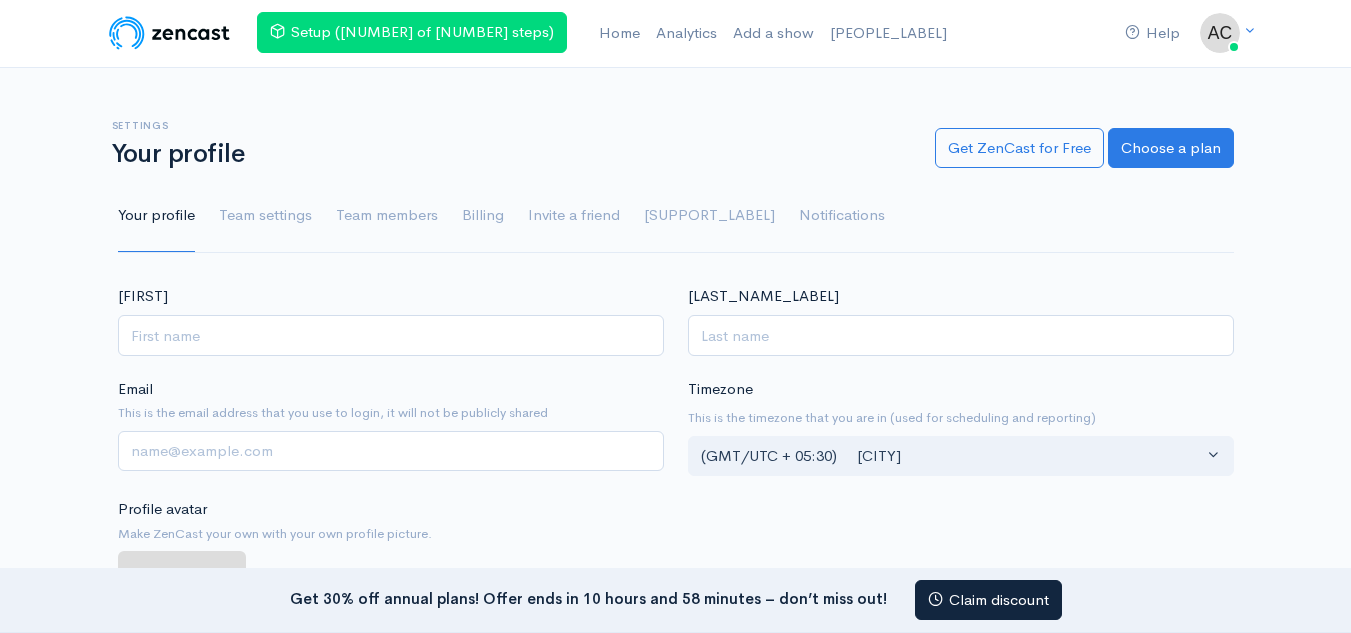scroll, scrollTop: 0, scrollLeft: 0, axis: both 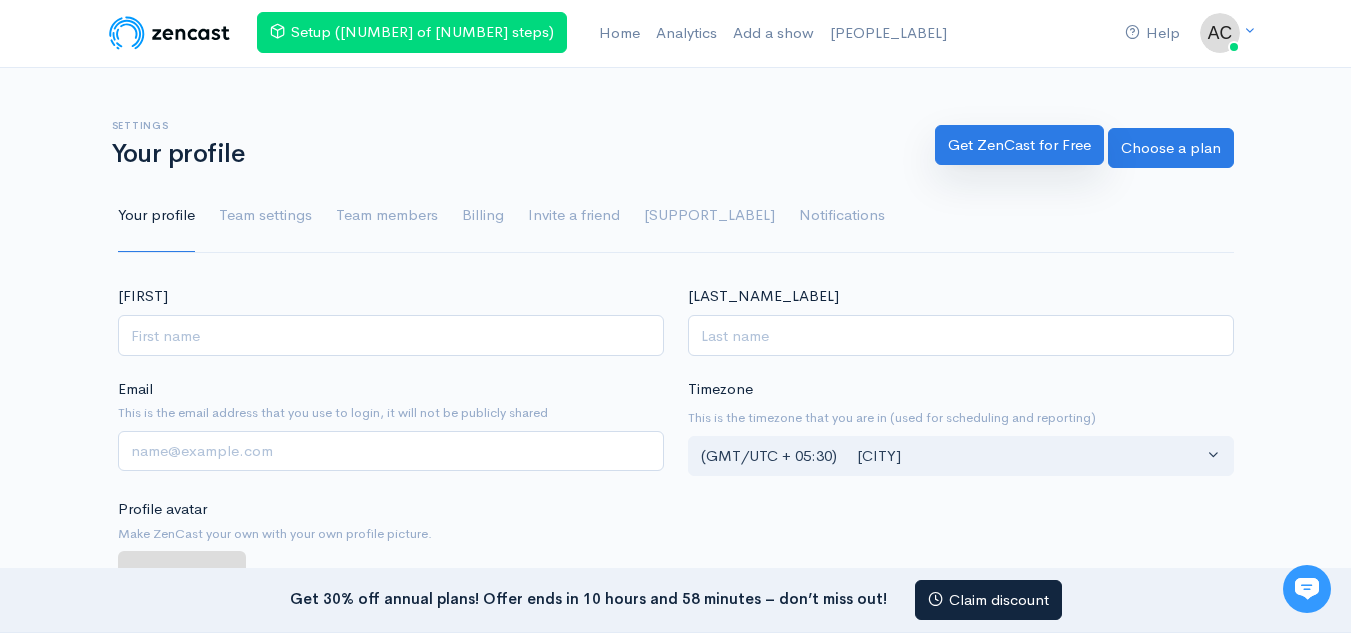 click on "Get ZenCast for Free" at bounding box center (1019, 145) 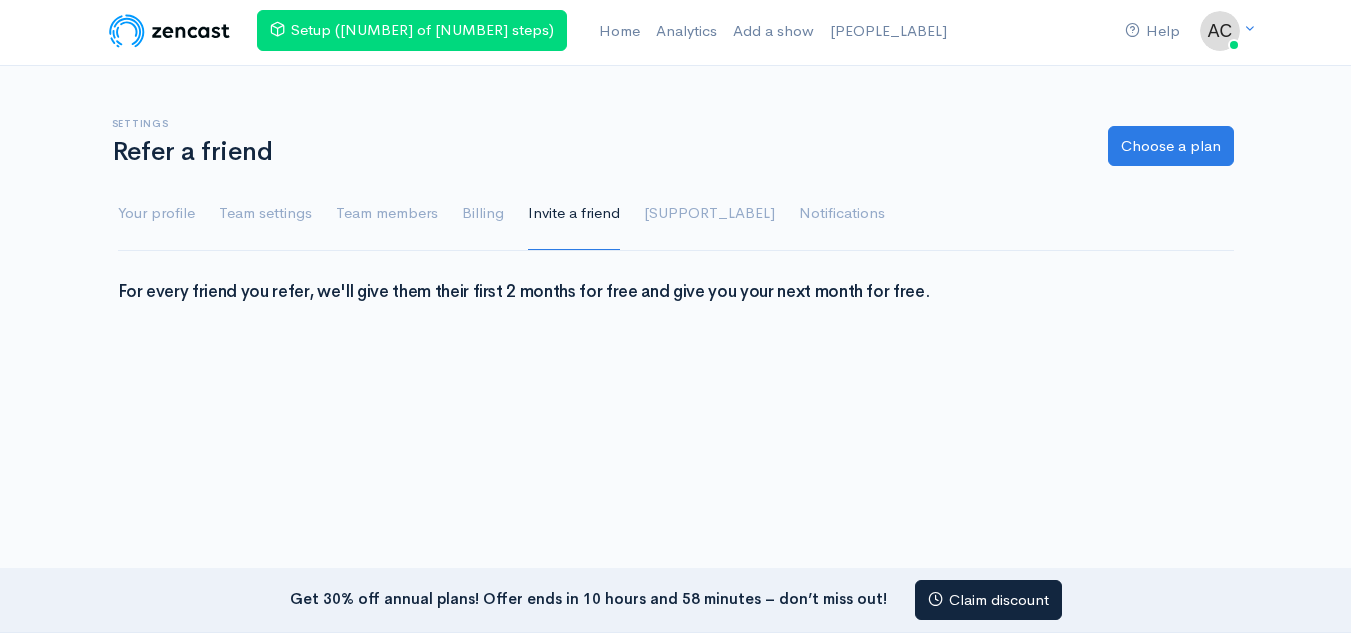 scroll, scrollTop: 0, scrollLeft: 0, axis: both 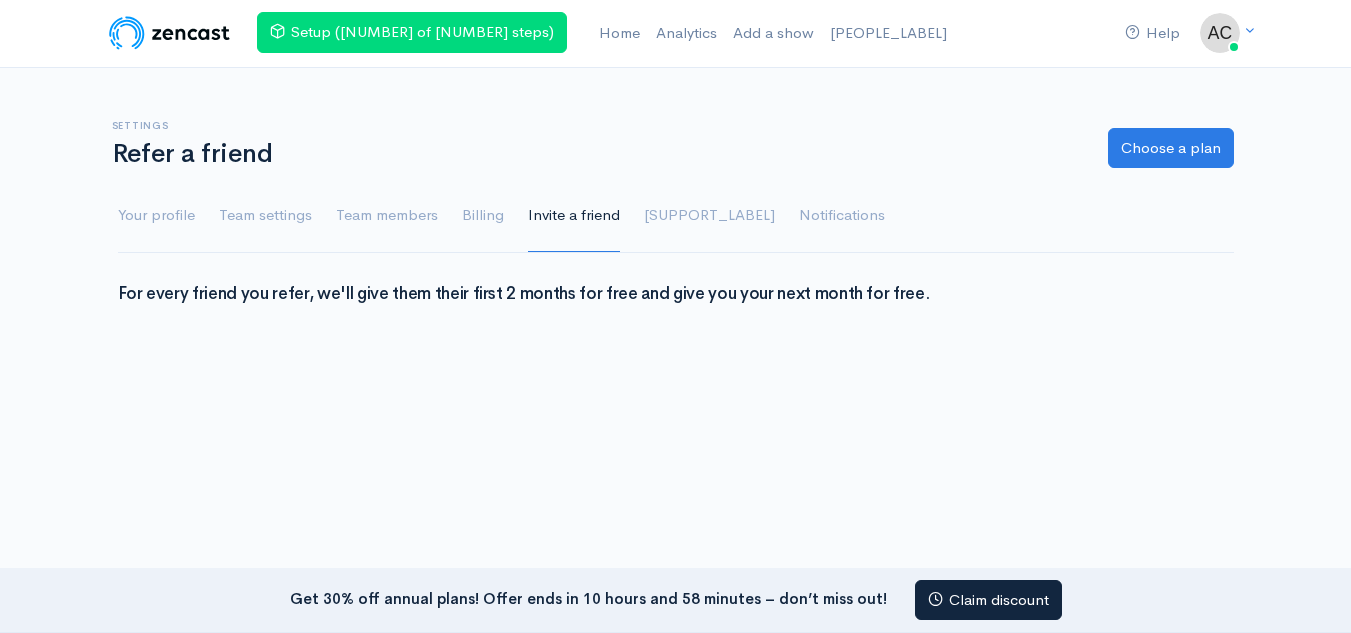 click on "Settings
Refer a friend
Choose a plan" at bounding box center (676, 150) 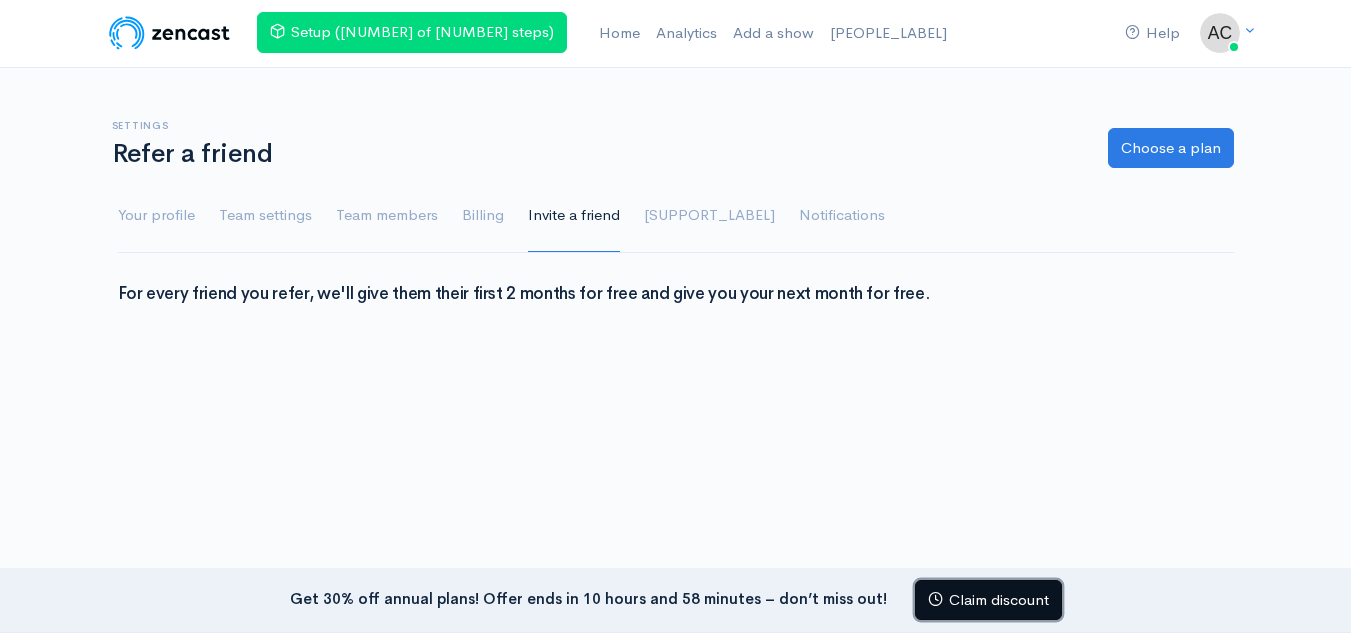 click on "Claim discount" at bounding box center (988, 600) 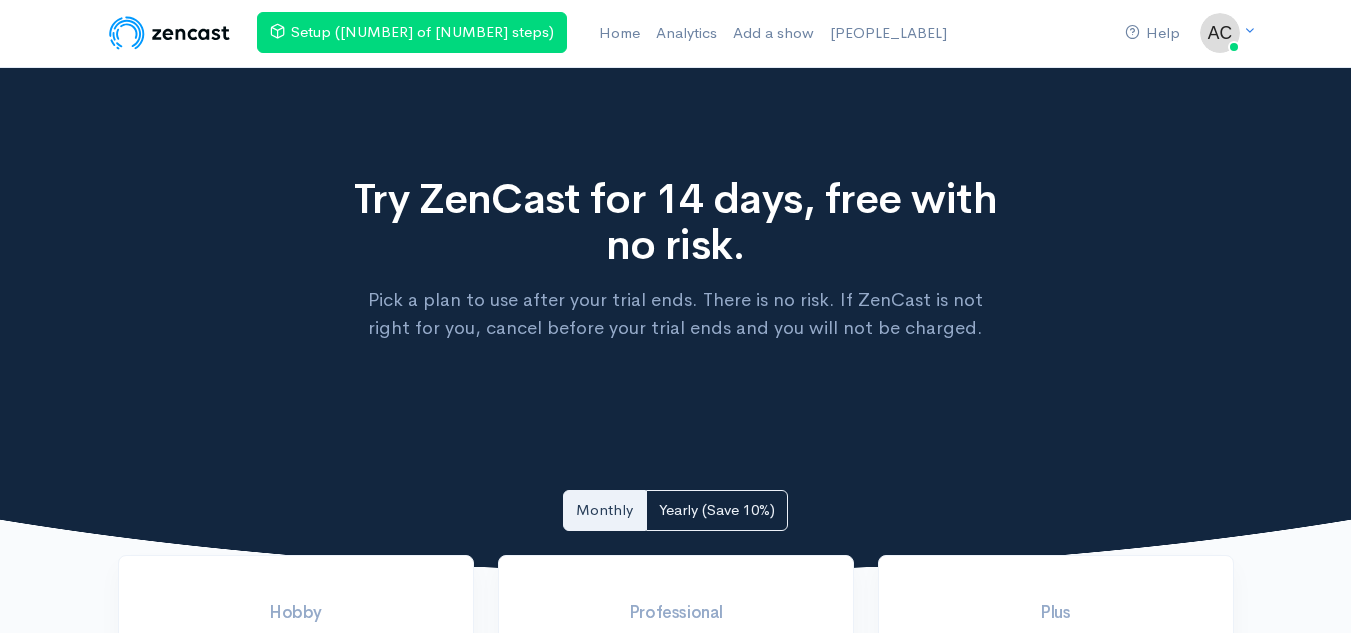 scroll, scrollTop: 0, scrollLeft: 0, axis: both 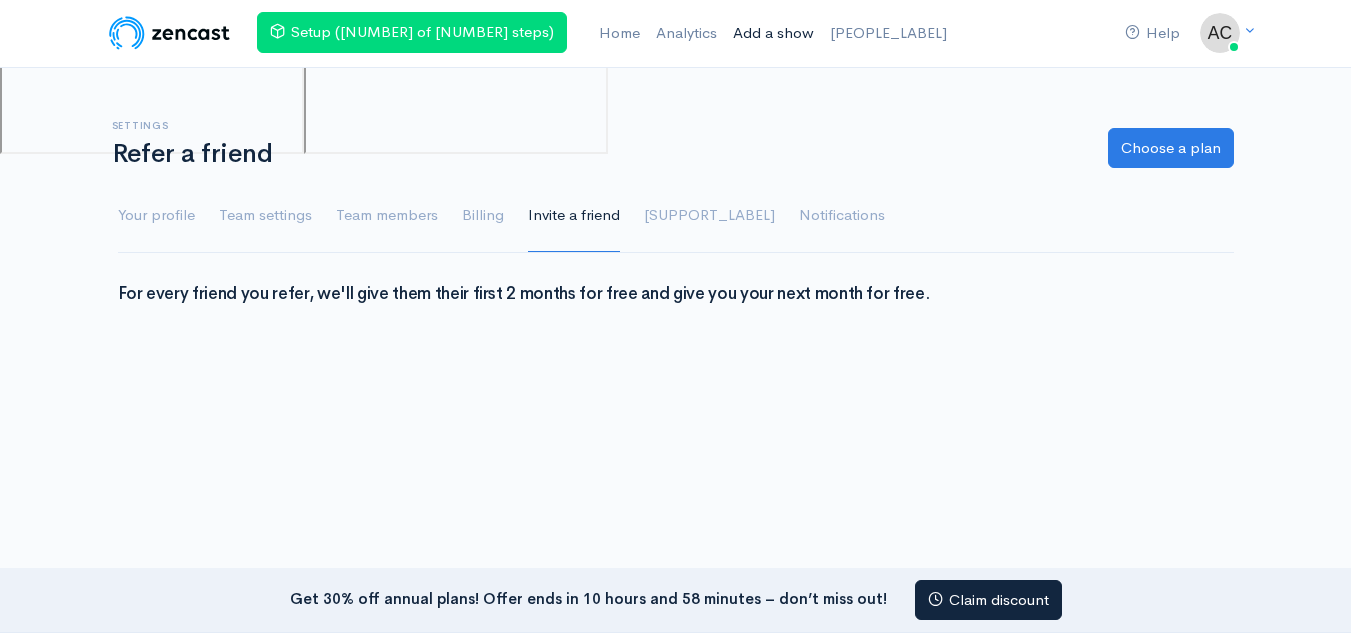 click on "Add a show" at bounding box center [773, 33] 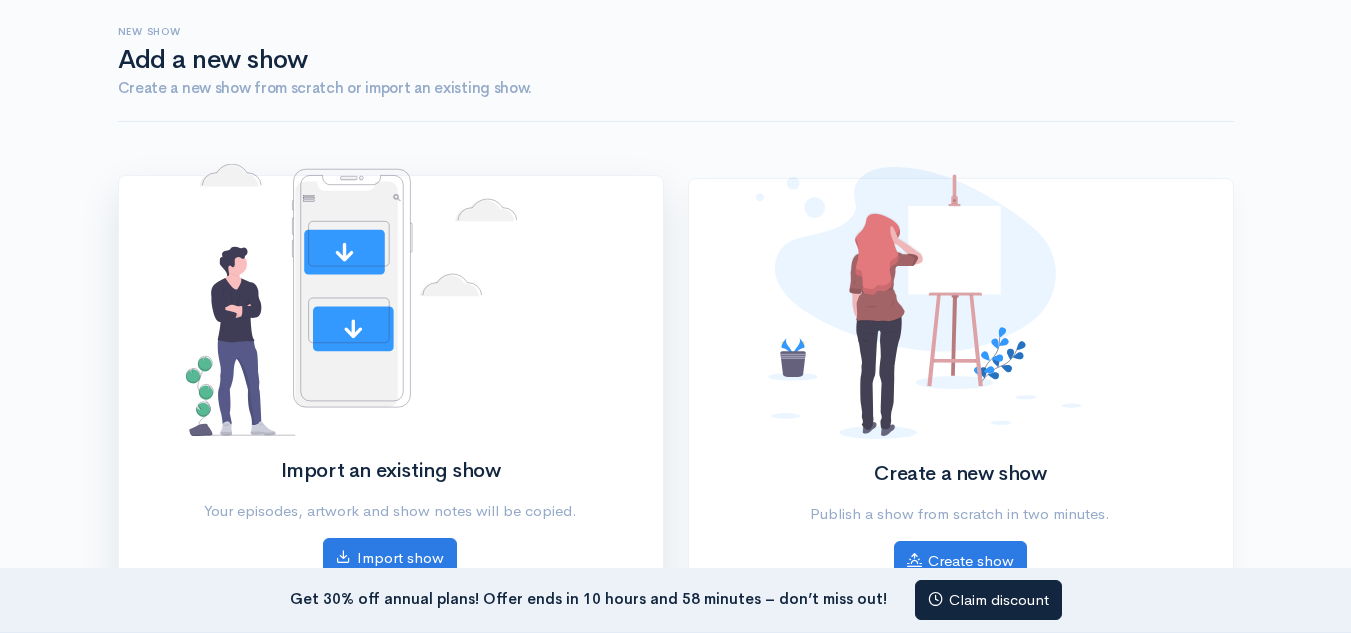 scroll, scrollTop: 200, scrollLeft: 0, axis: vertical 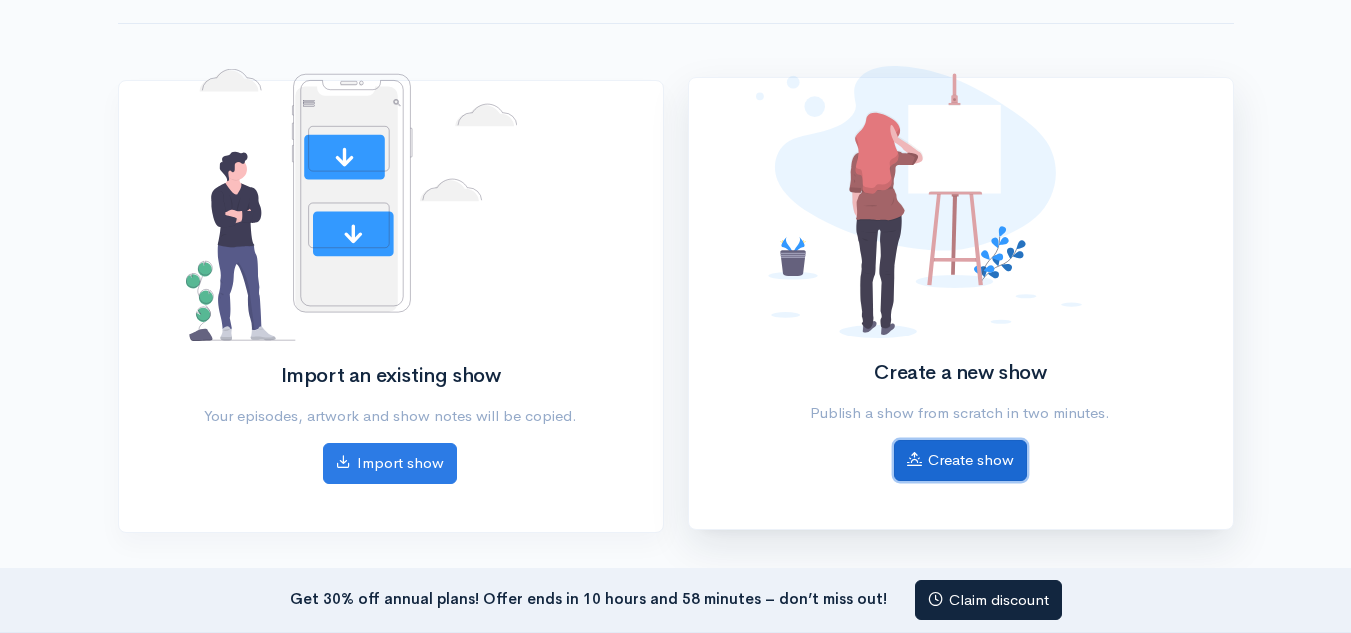 click on "Create show" at bounding box center (960, 460) 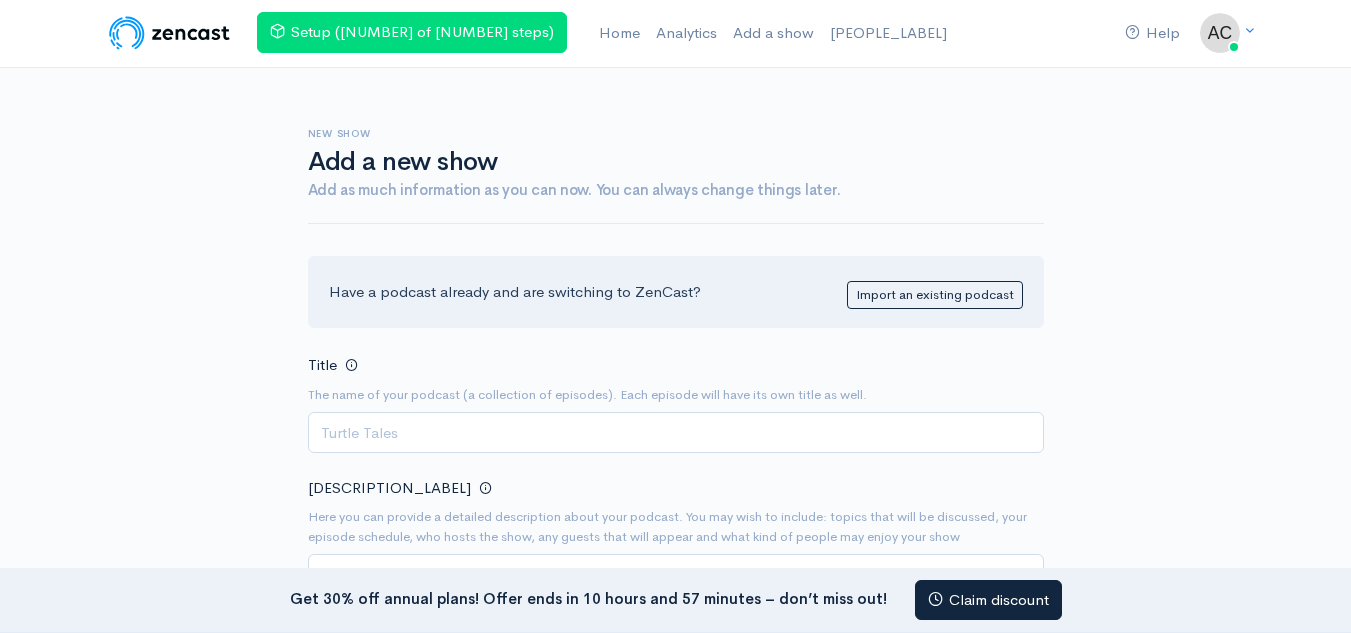 scroll, scrollTop: 0, scrollLeft: 0, axis: both 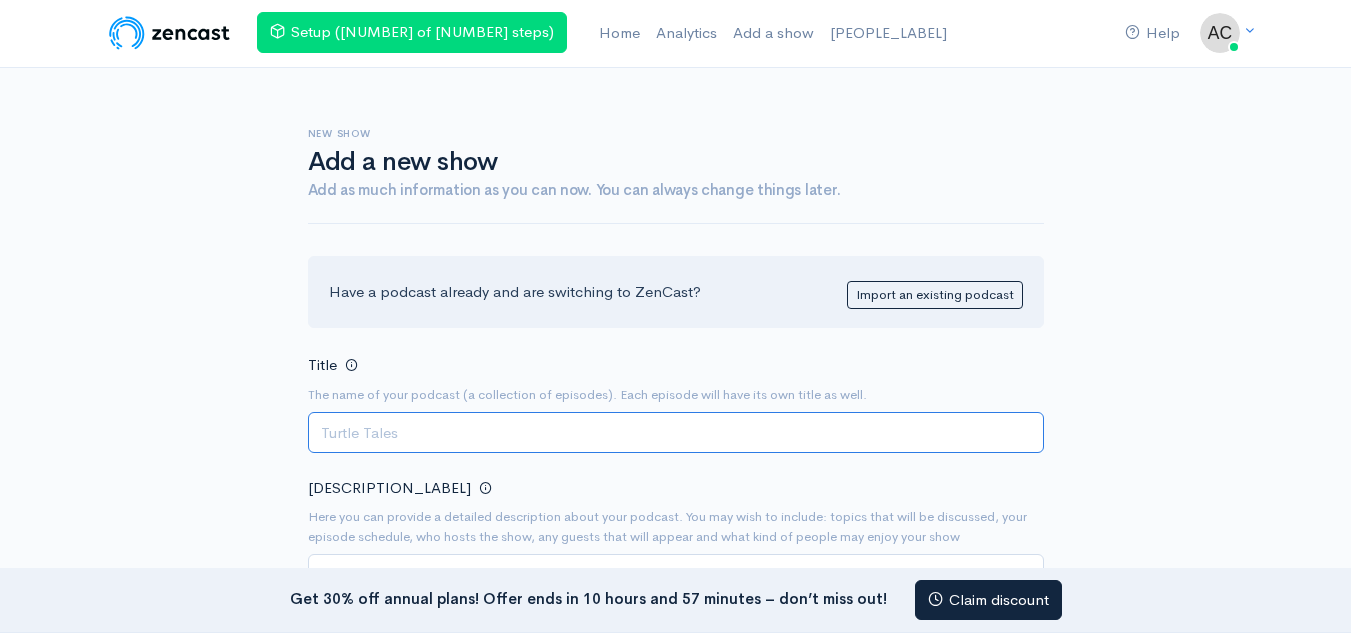 paste on "Comprehensive Sewer Solutions That Keep Elyria Systems Flowing Reliably" 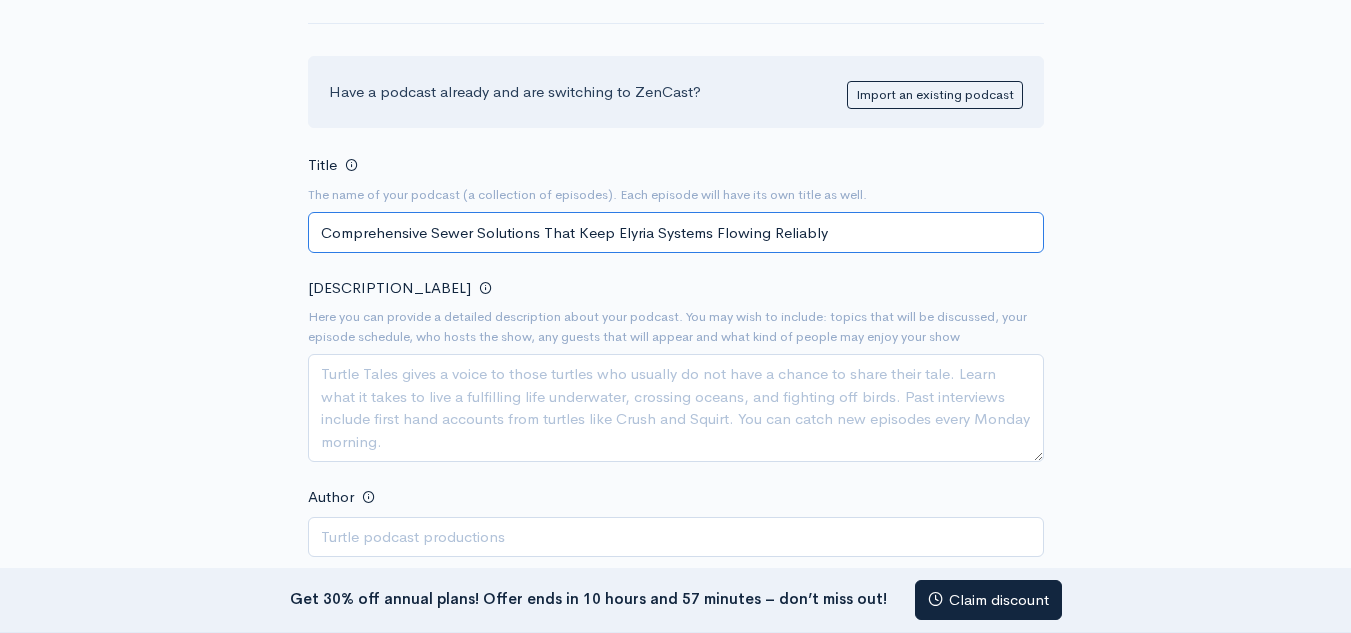 type on "Comprehensive Sewer Solutions That Keep Elyria Systems Flowing Reliably" 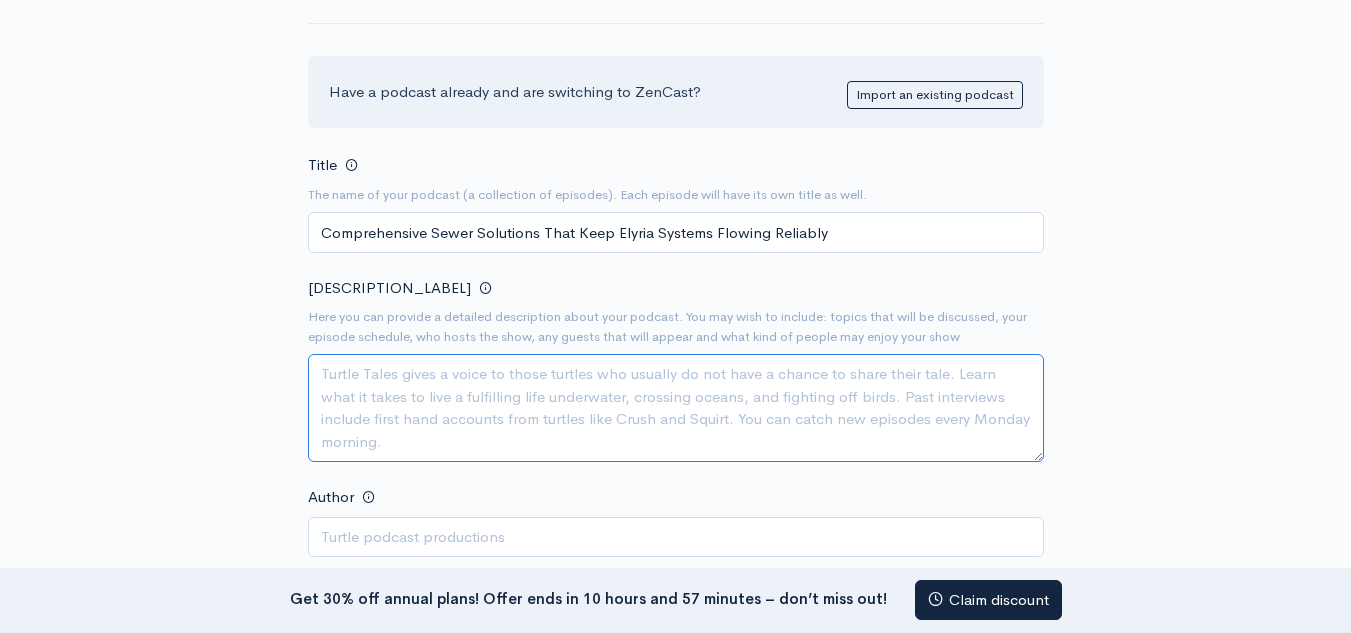click on "[DESCRIPTION_LABEL]" at bounding box center (676, 408) 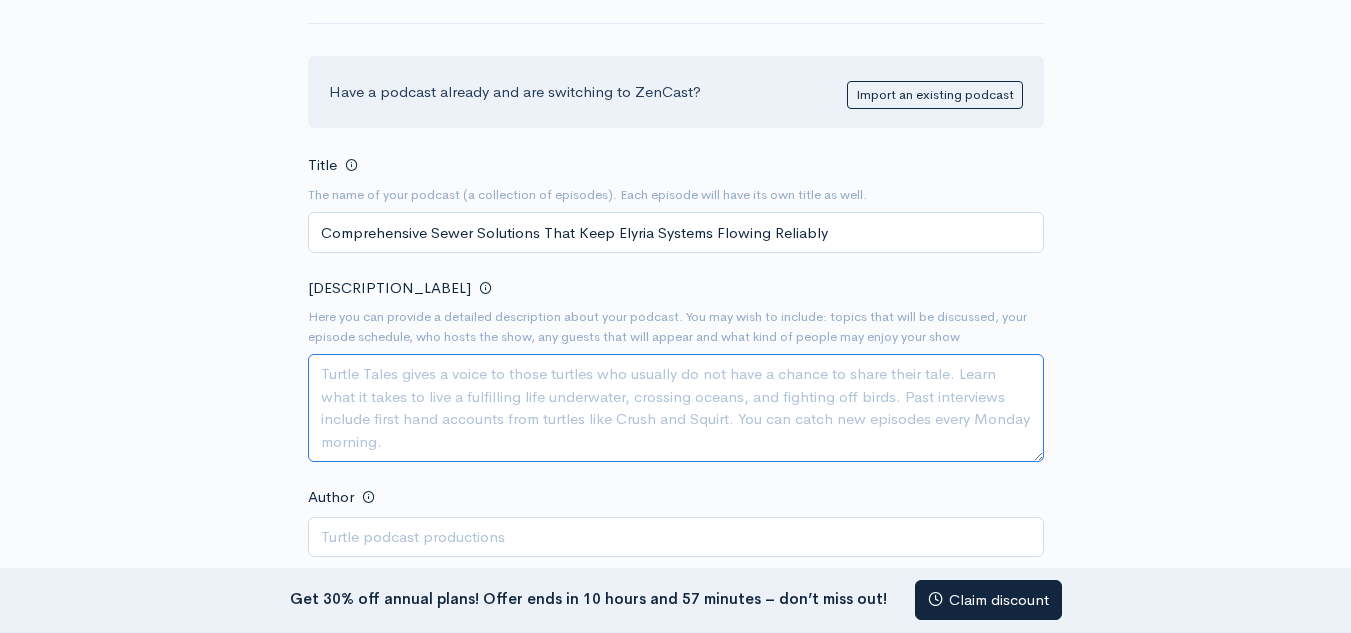 paste on "Aging lateral lines, shifting soils, and seasonal root growth make Sewer Drain Cleaning Elyria a proactive necessity—not a crisis reaction. Ignoring slow drains, gurgling floor traps, or recurring odors invites backups that can damage interiors, disrupt business operations, and create costly sanitation issues. A systematic maintenance plan preserves pipe integrity and protects property value." 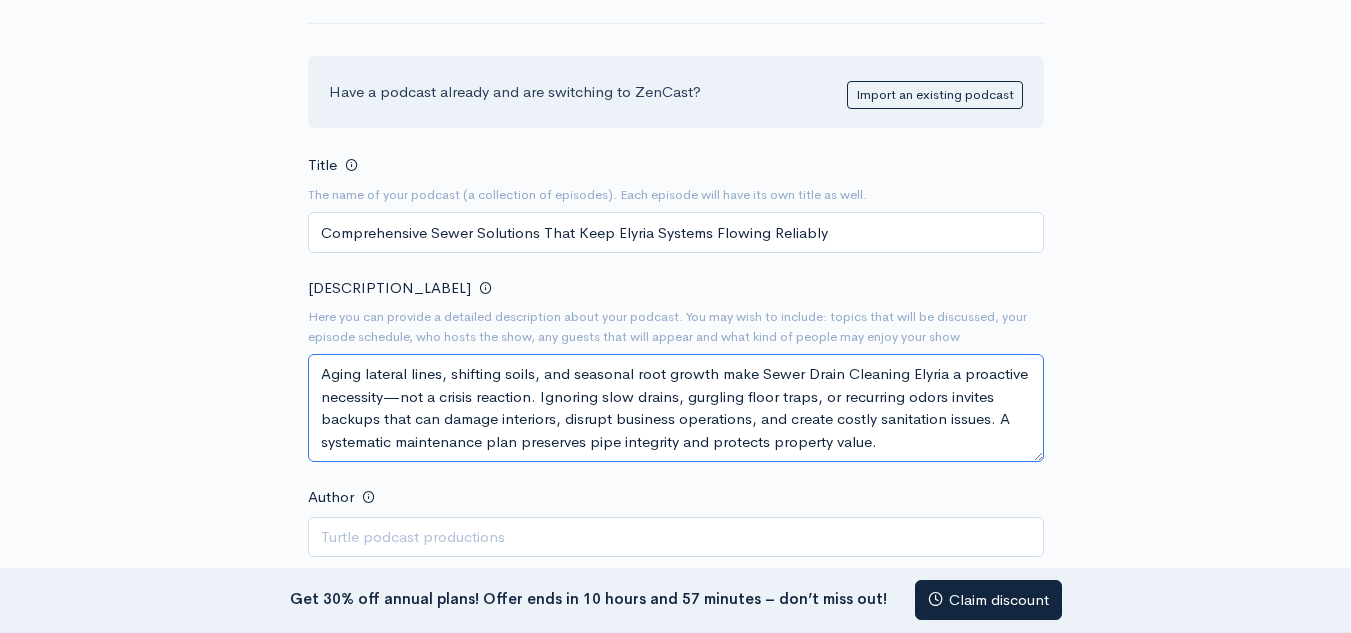 scroll, scrollTop: 13, scrollLeft: 0, axis: vertical 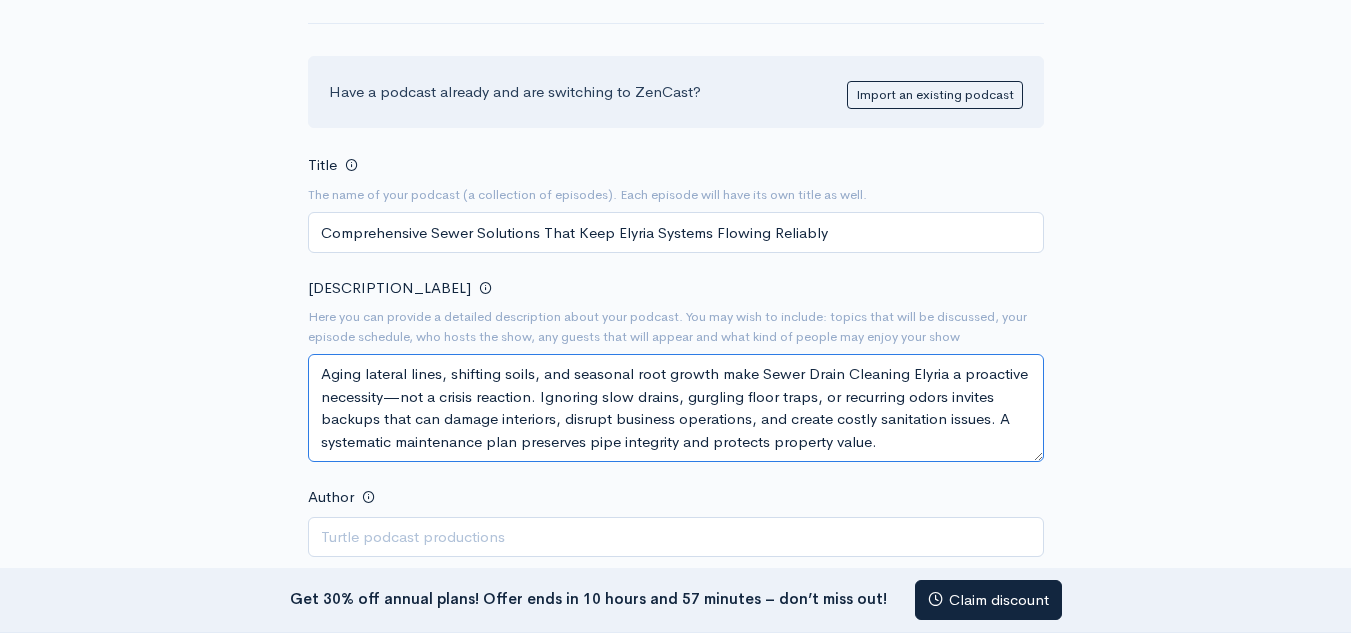 paste on "https://activerooterplumbingdraincleaning.wordpress.com/2025/07/28/comprehensive-sewer-solutions-that-keep-elyria-systems-flowing-reliably/" 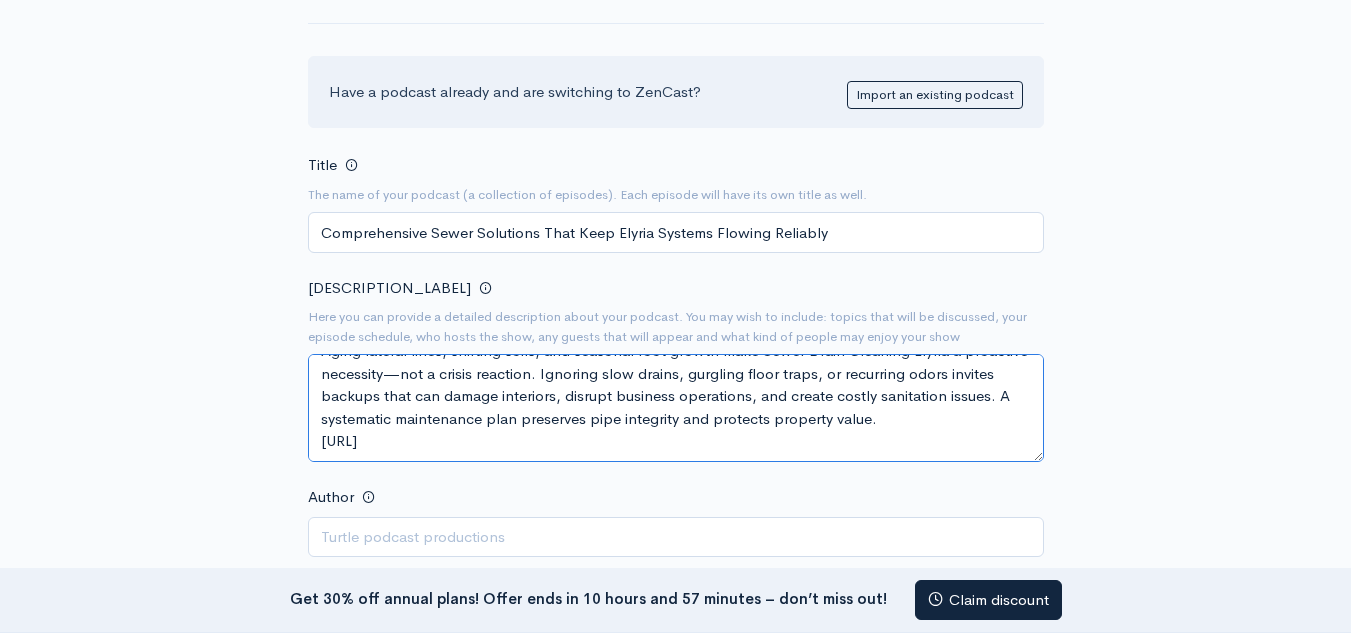 scroll, scrollTop: 45, scrollLeft: 0, axis: vertical 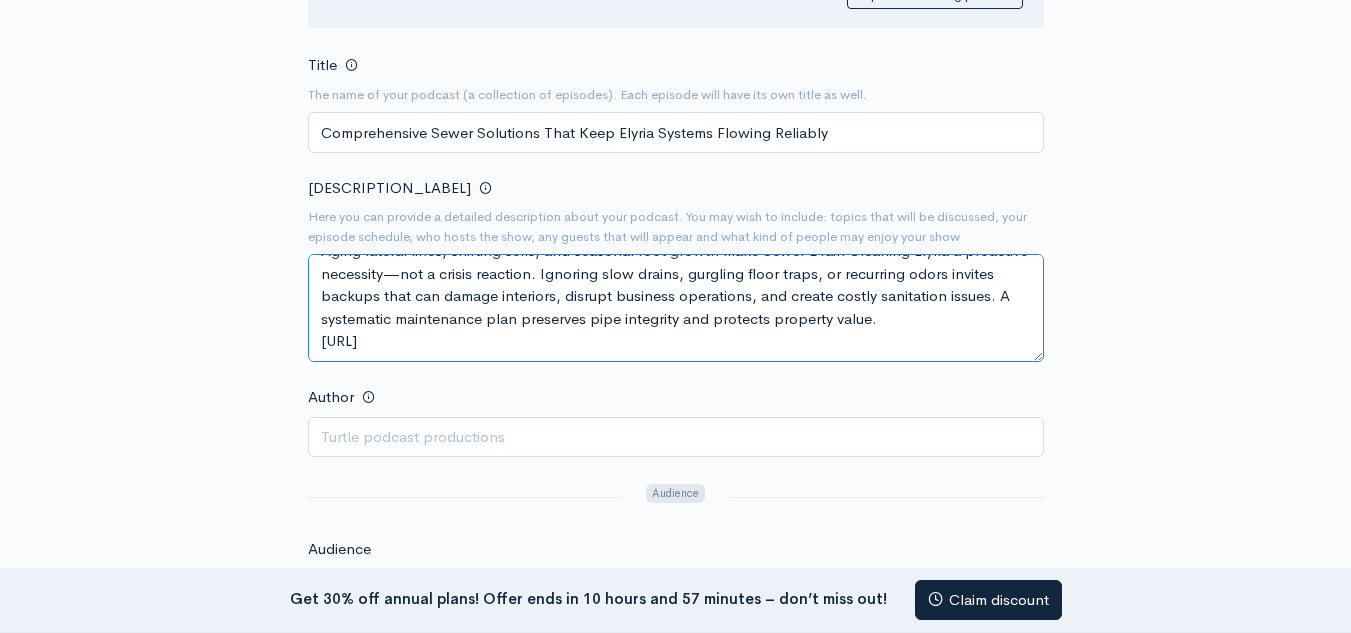 type on "Aging lateral lines, shifting soils, and seasonal root growth make Sewer Drain Cleaning Elyria a proactive necessity—not a crisis reaction. Ignoring slow drains, gurgling floor traps, or recurring odors invites backups that can damage interiors, disrupt business operations, and create costly sanitation issues. A systematic maintenance plan preserves pipe integrity and protects property value.
[URL]" 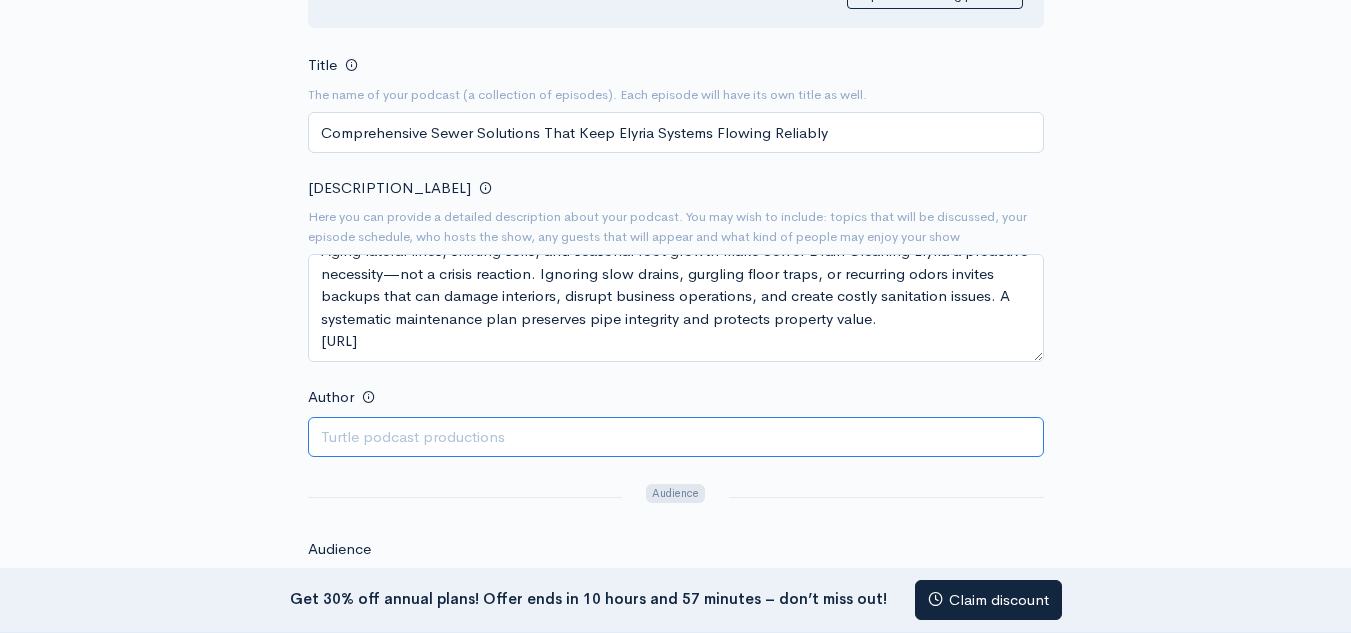 click on "Author" at bounding box center [676, 437] 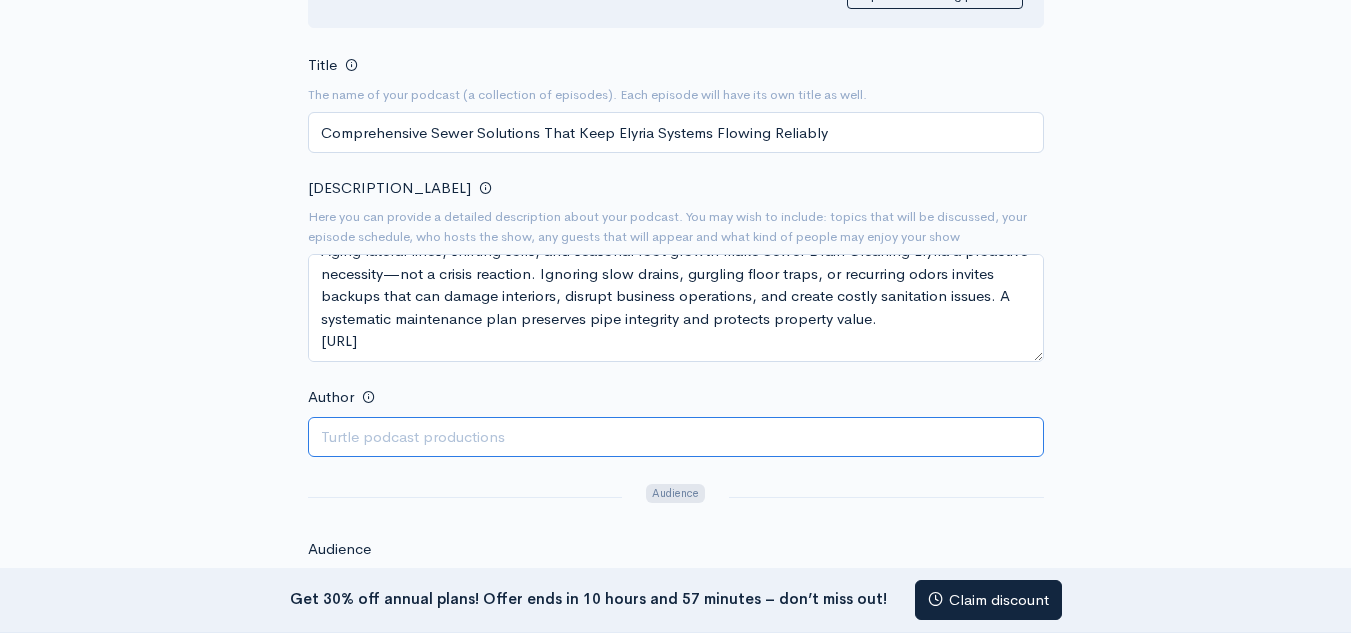 click on "Author" at bounding box center [676, 437] 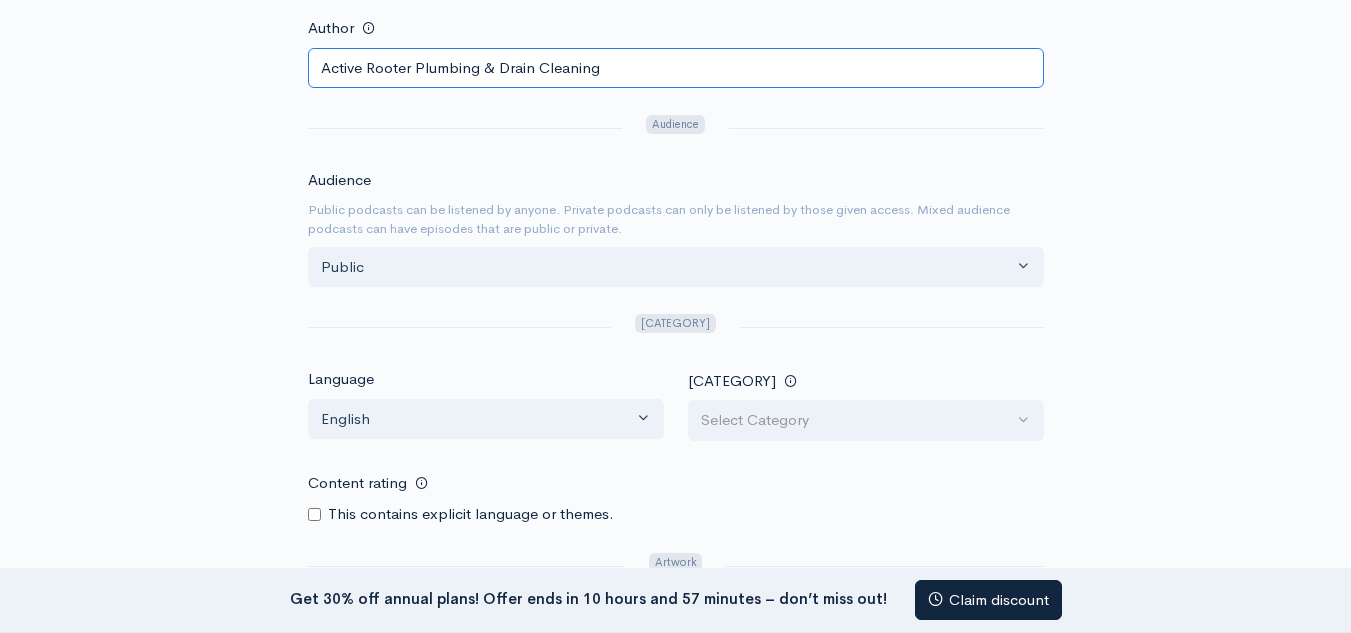 scroll, scrollTop: 700, scrollLeft: 0, axis: vertical 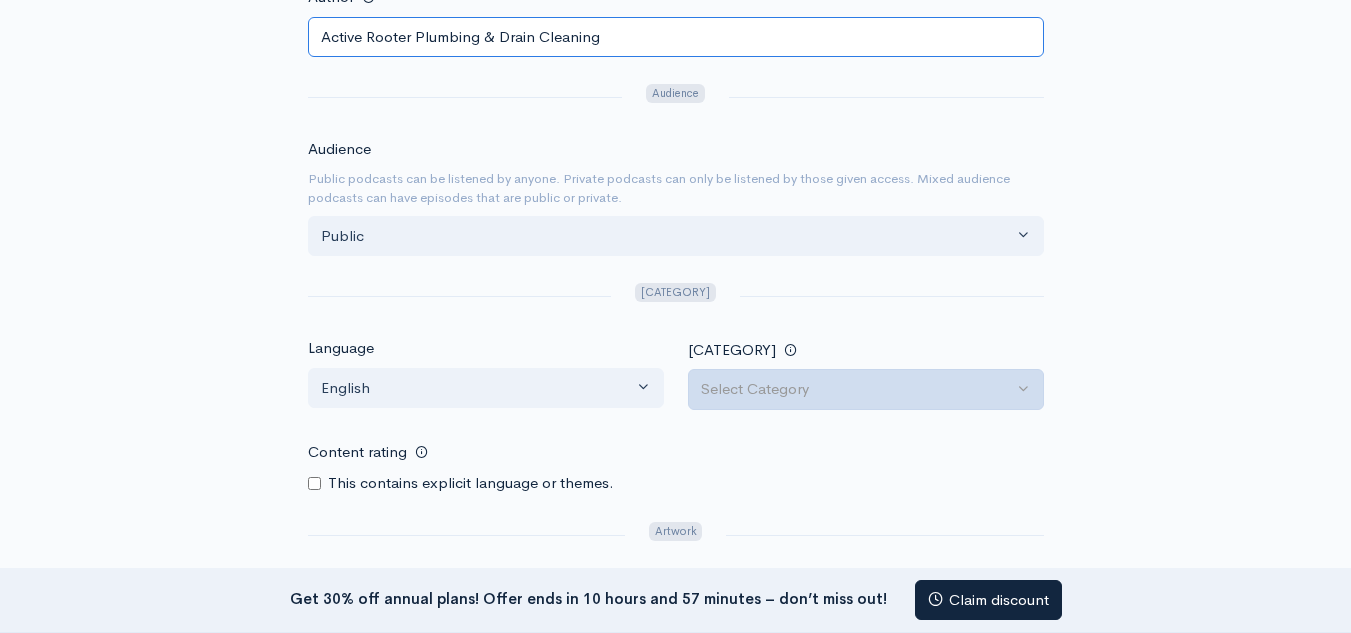 type on "Active Rooter Plumbing & Drain Cleaning" 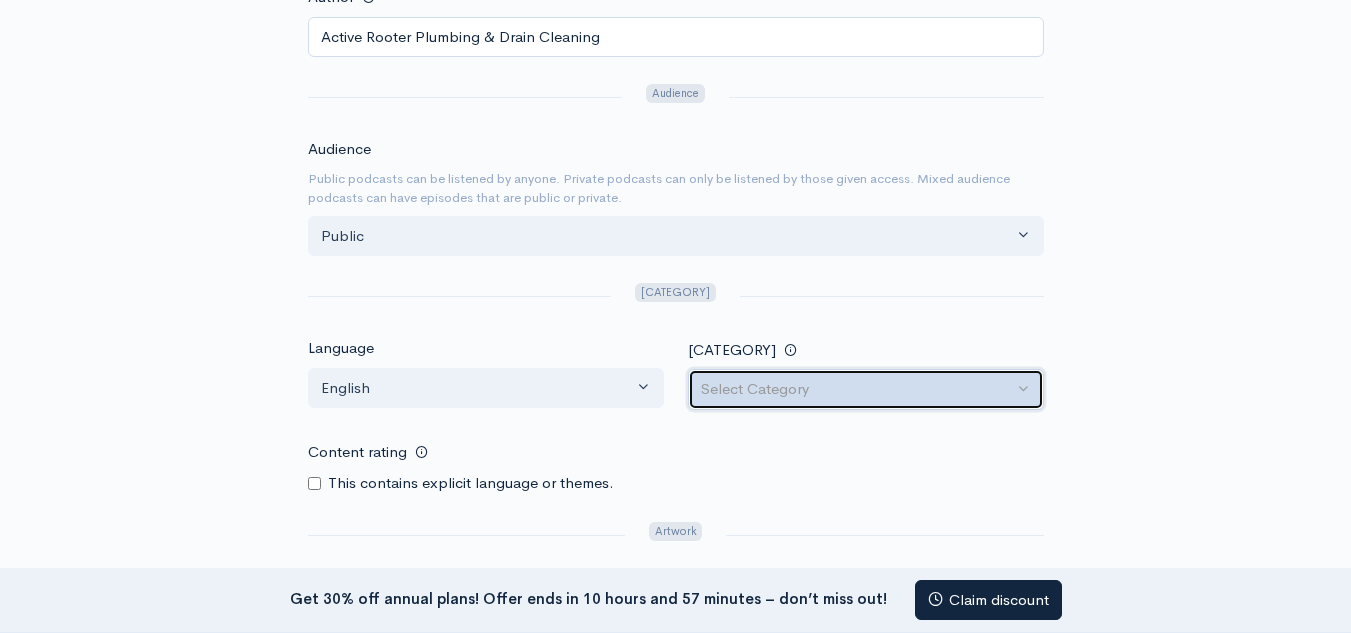 click on "Select Category" at bounding box center [857, 389] 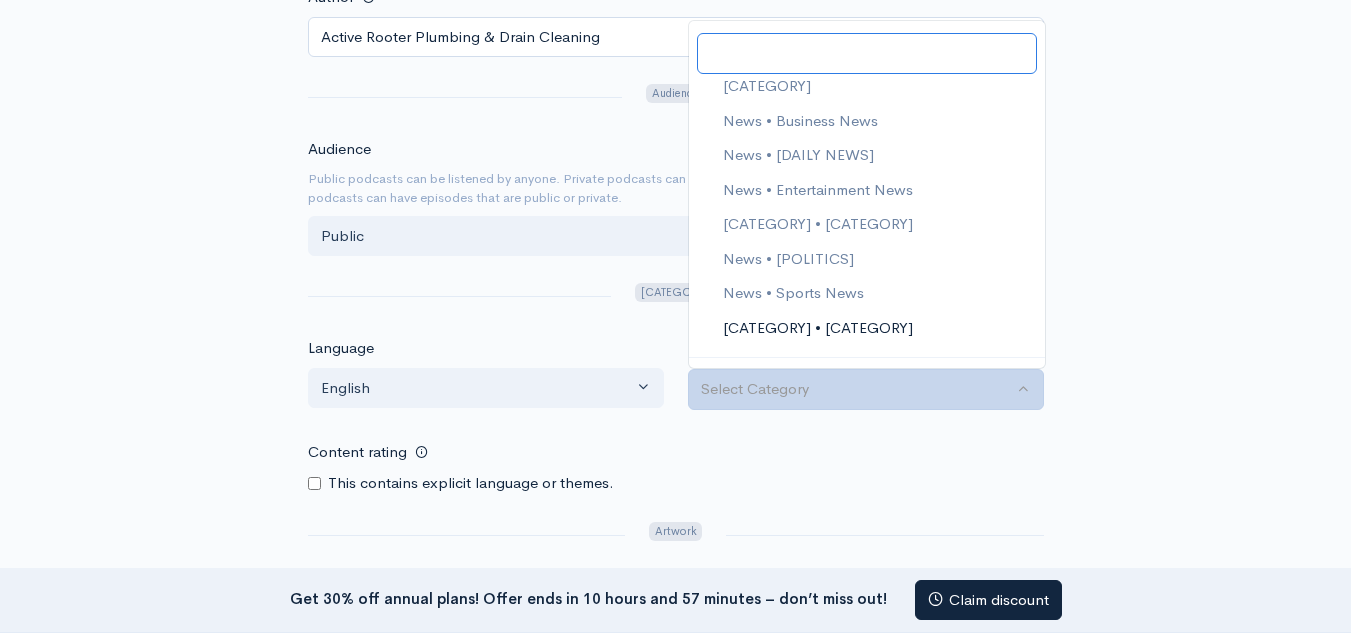 scroll, scrollTop: 2613, scrollLeft: 0, axis: vertical 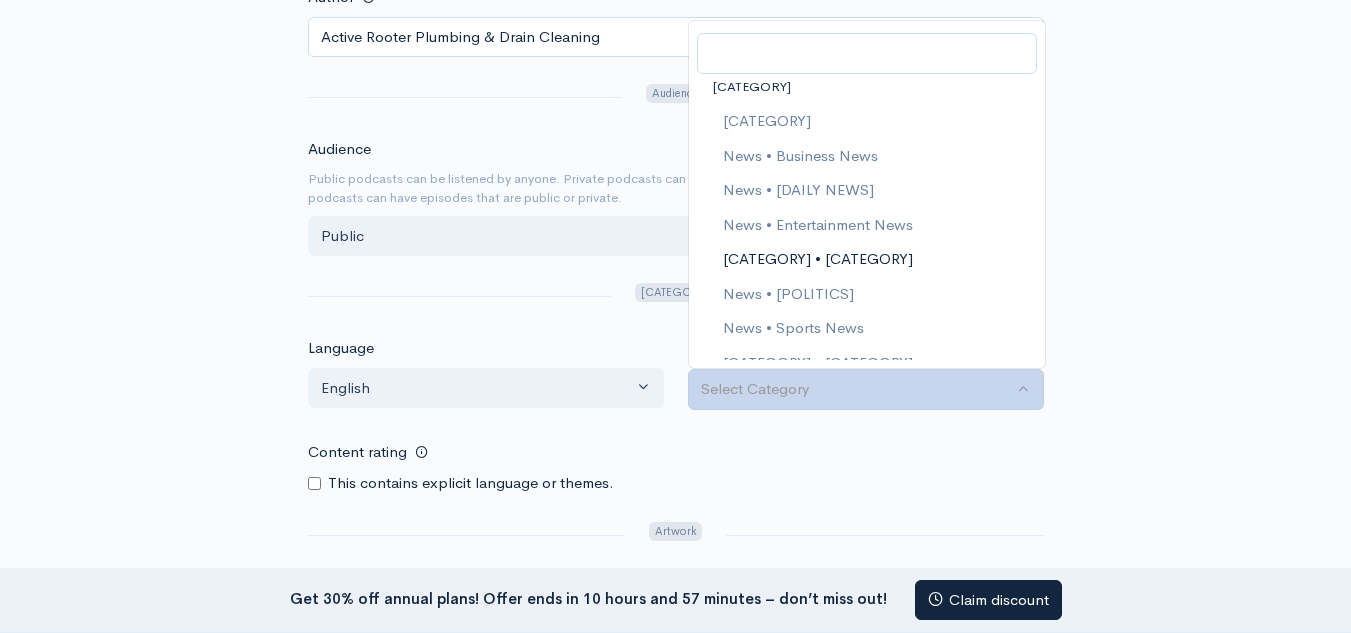 click on "[CATEGORY] • [CATEGORY]" at bounding box center [817, 259] 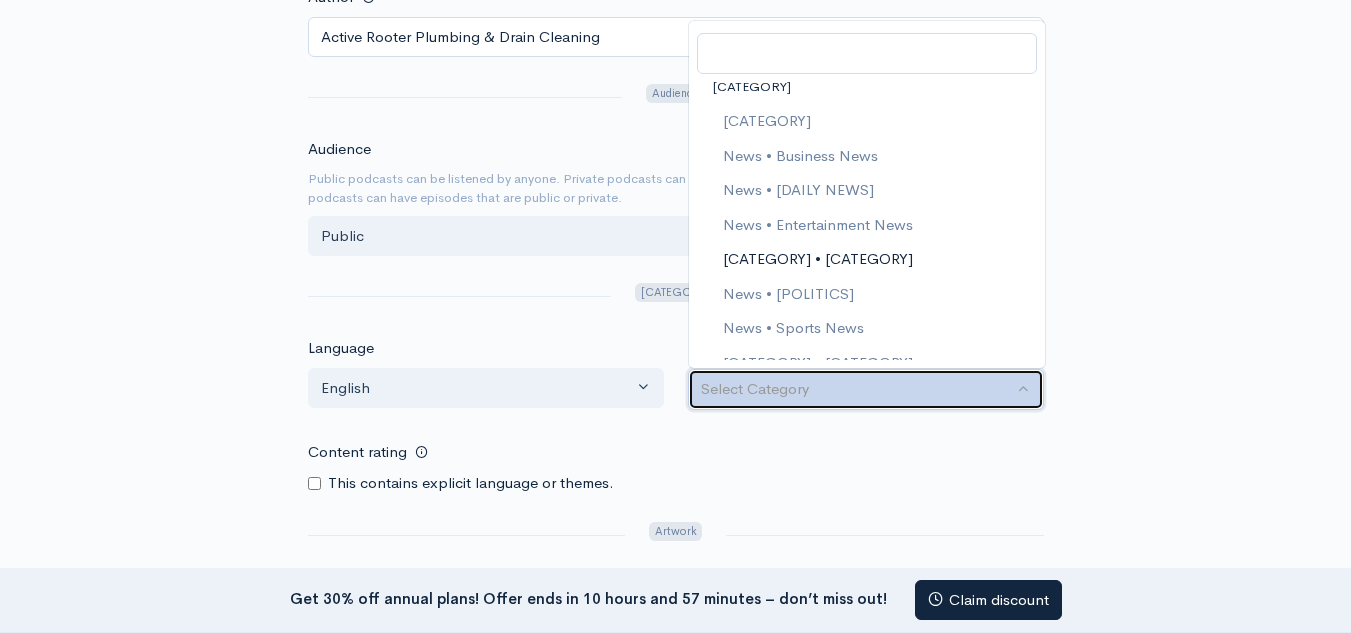 select on "News > News Commentary" 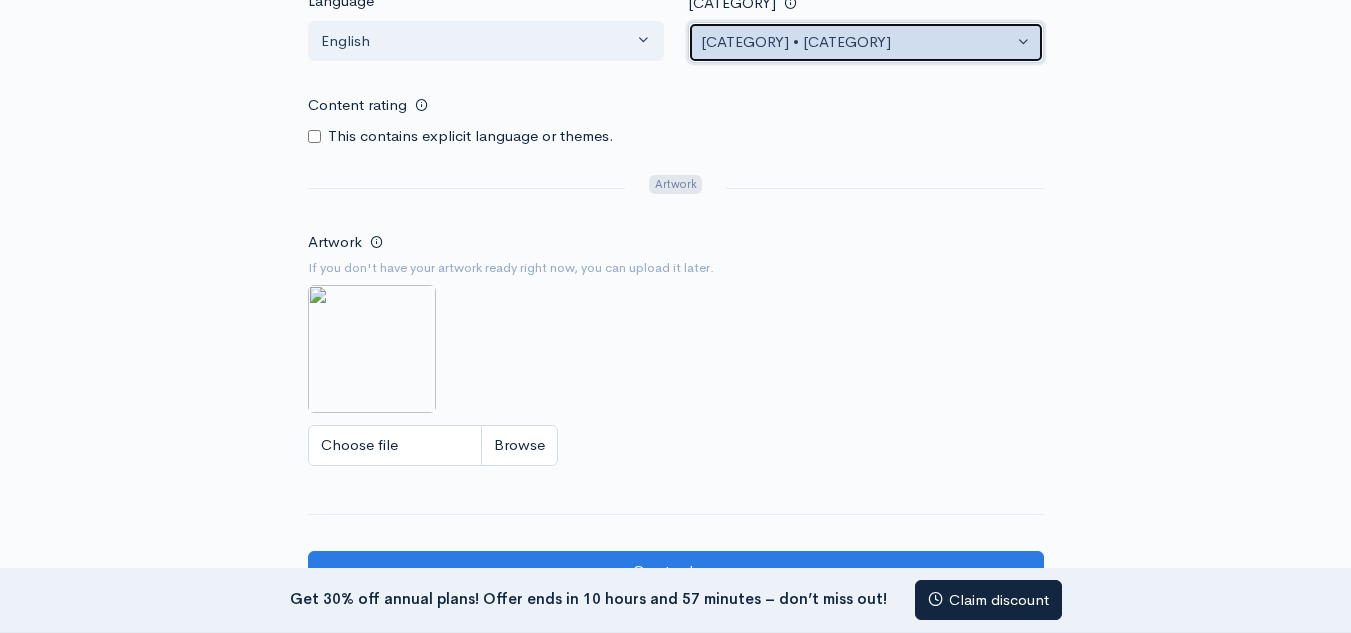 scroll, scrollTop: 1200, scrollLeft: 0, axis: vertical 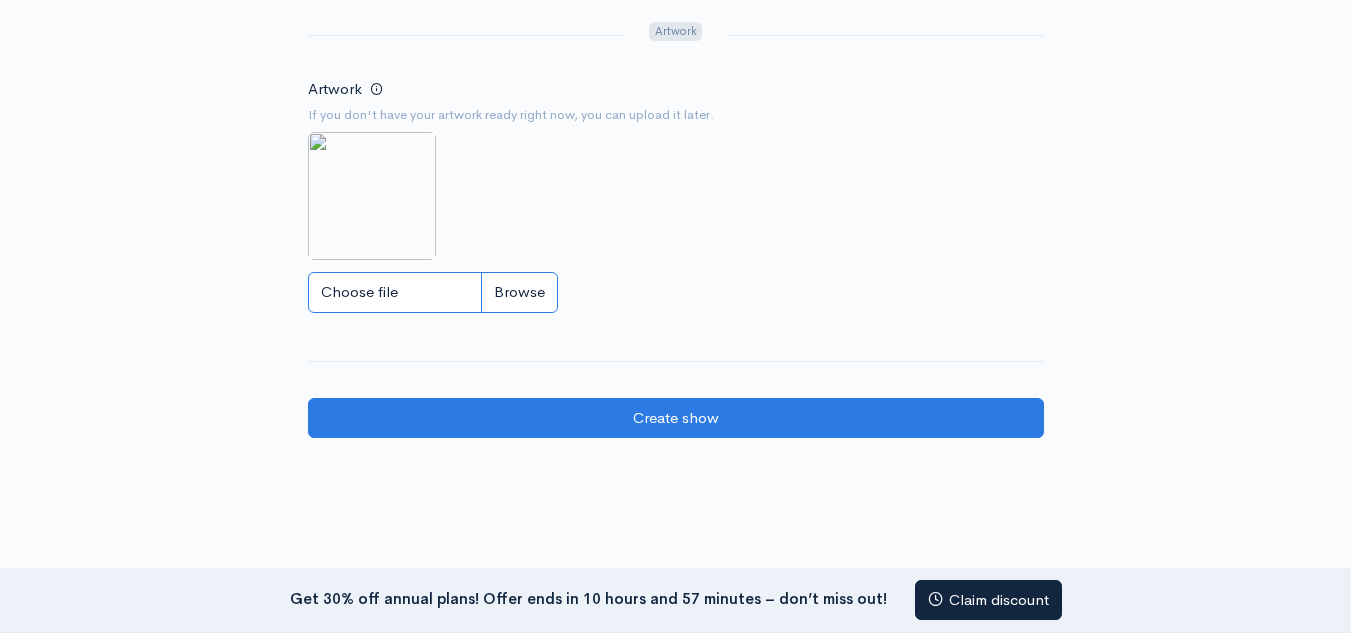 click on "Choose file" at bounding box center (433, 292) 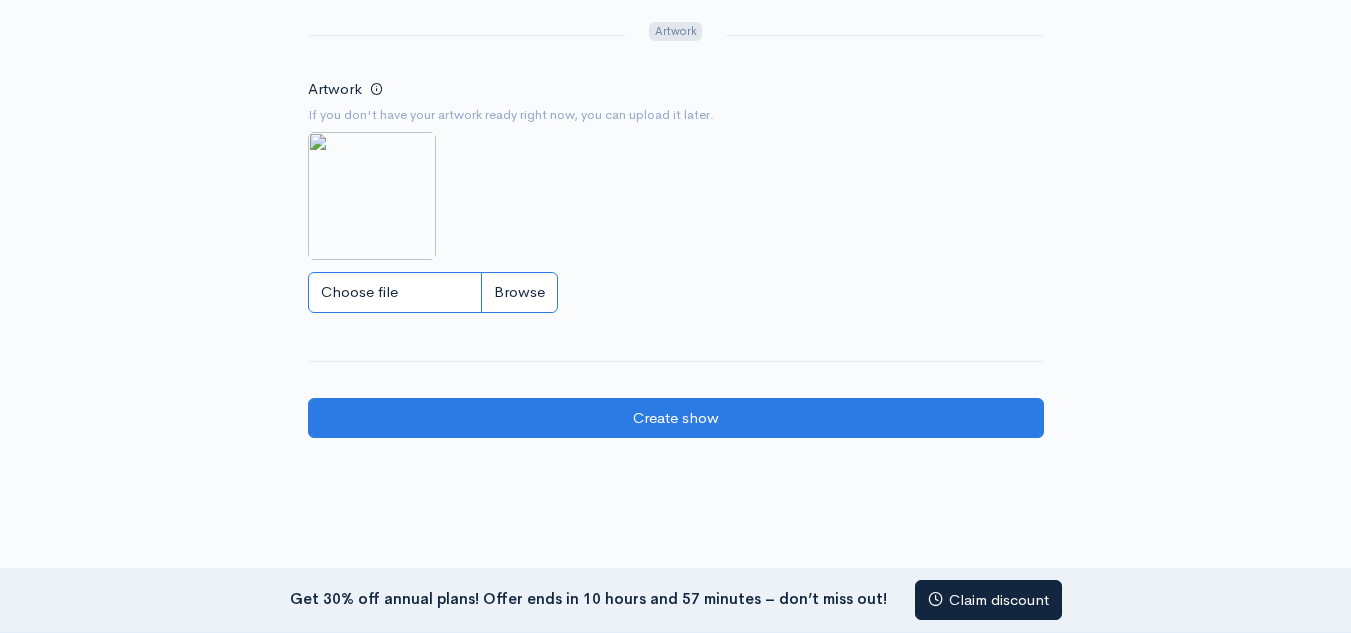 type on "C:\fakepath\sewer drain cln.jpg" 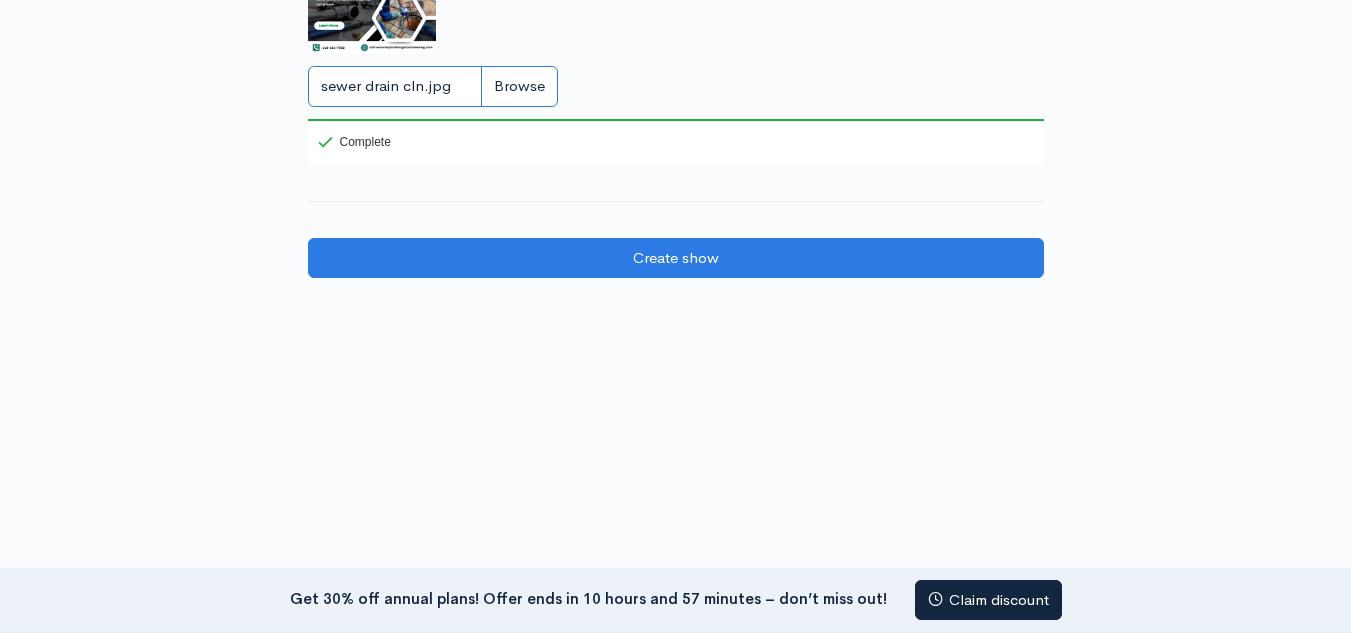 scroll, scrollTop: 1407, scrollLeft: 0, axis: vertical 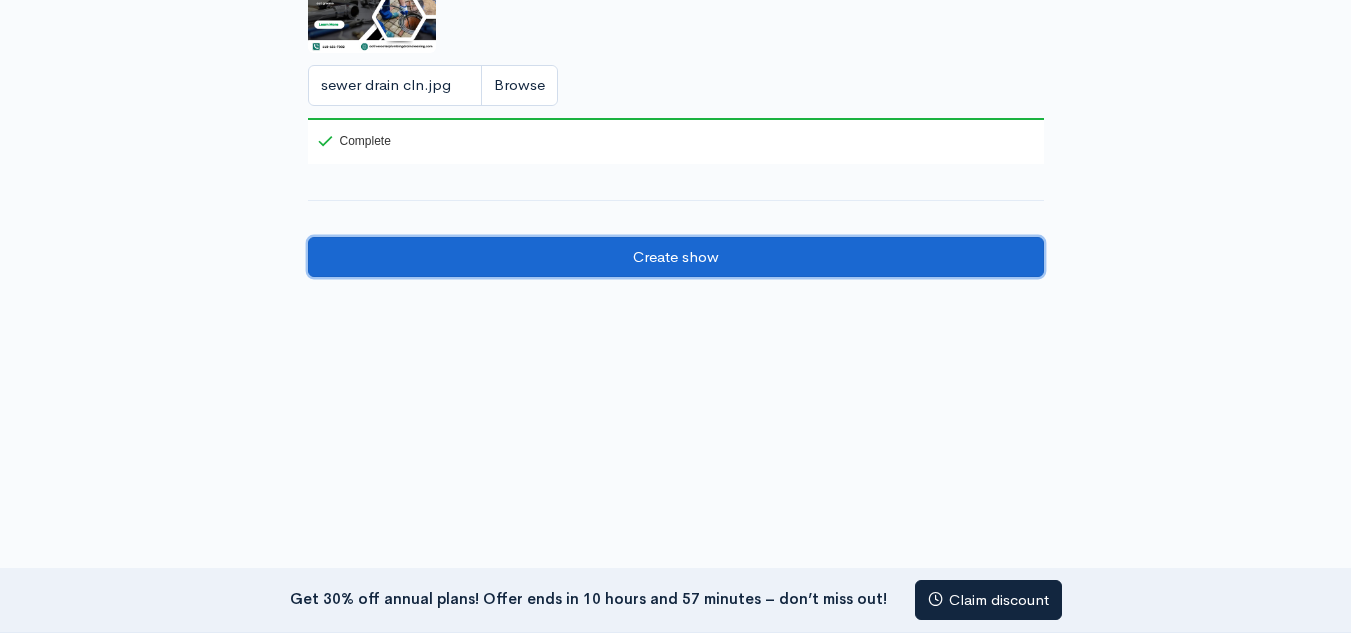 click on "Create show" at bounding box center [676, 257] 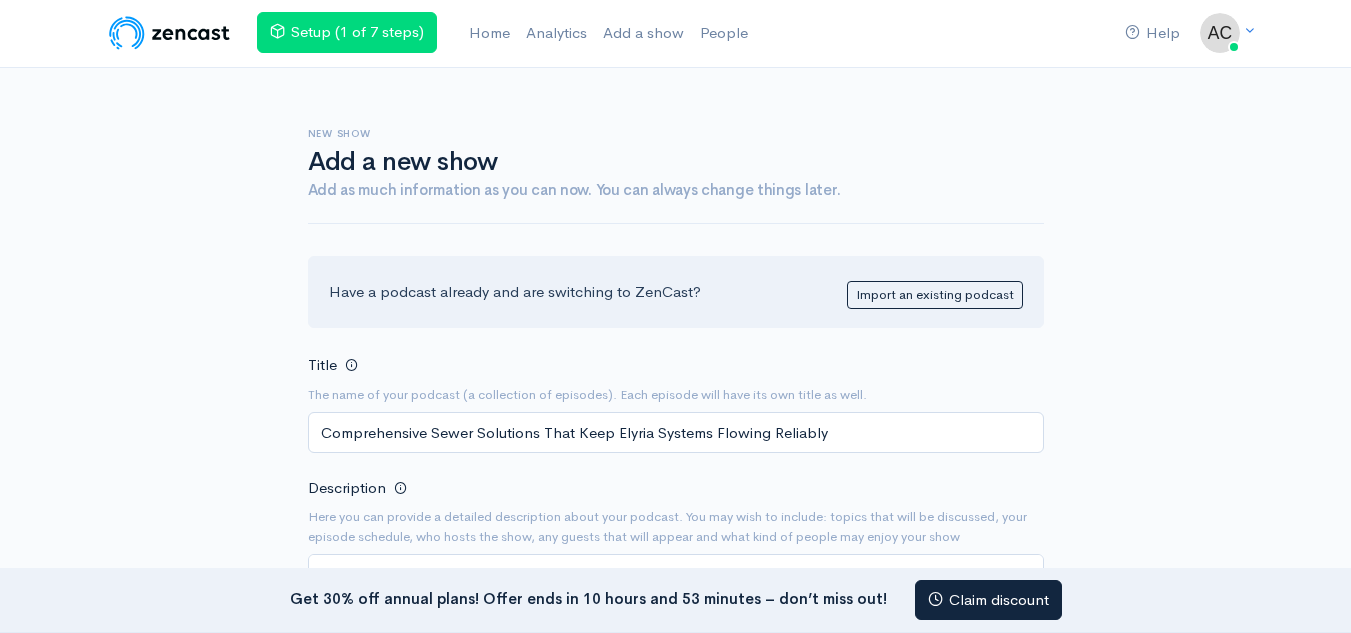 scroll, scrollTop: 0, scrollLeft: 0, axis: both 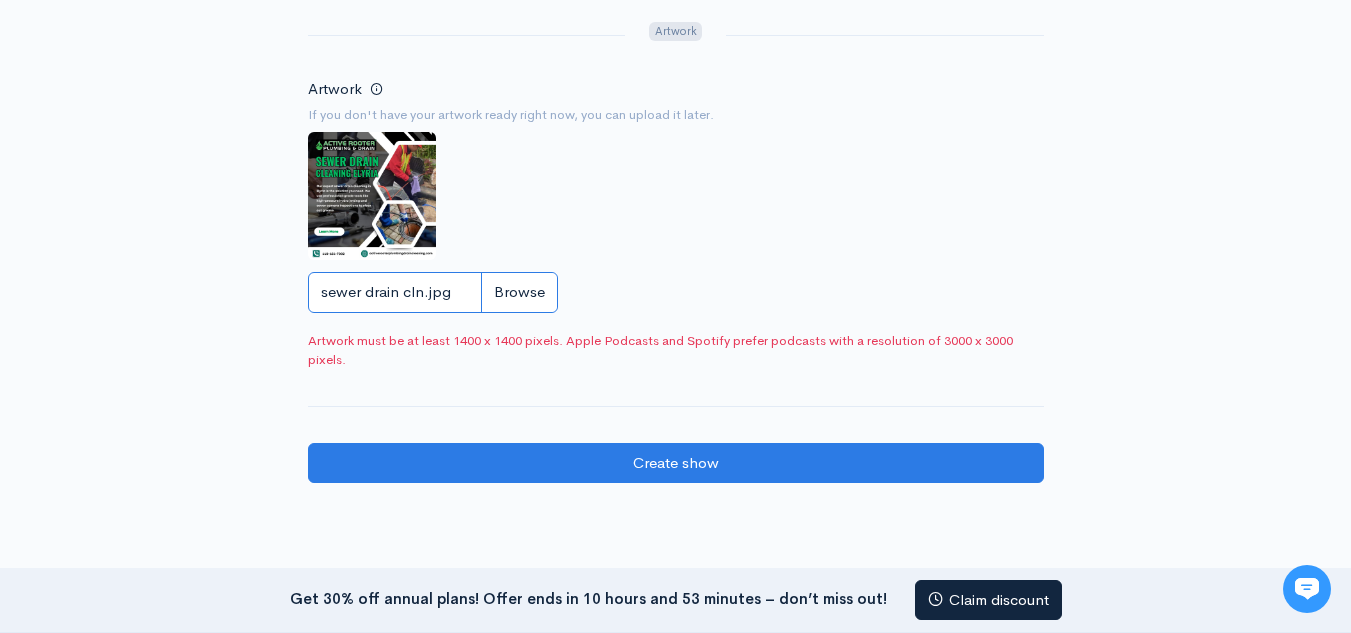 click on "sewer drain cln.jpg" at bounding box center [433, 292] 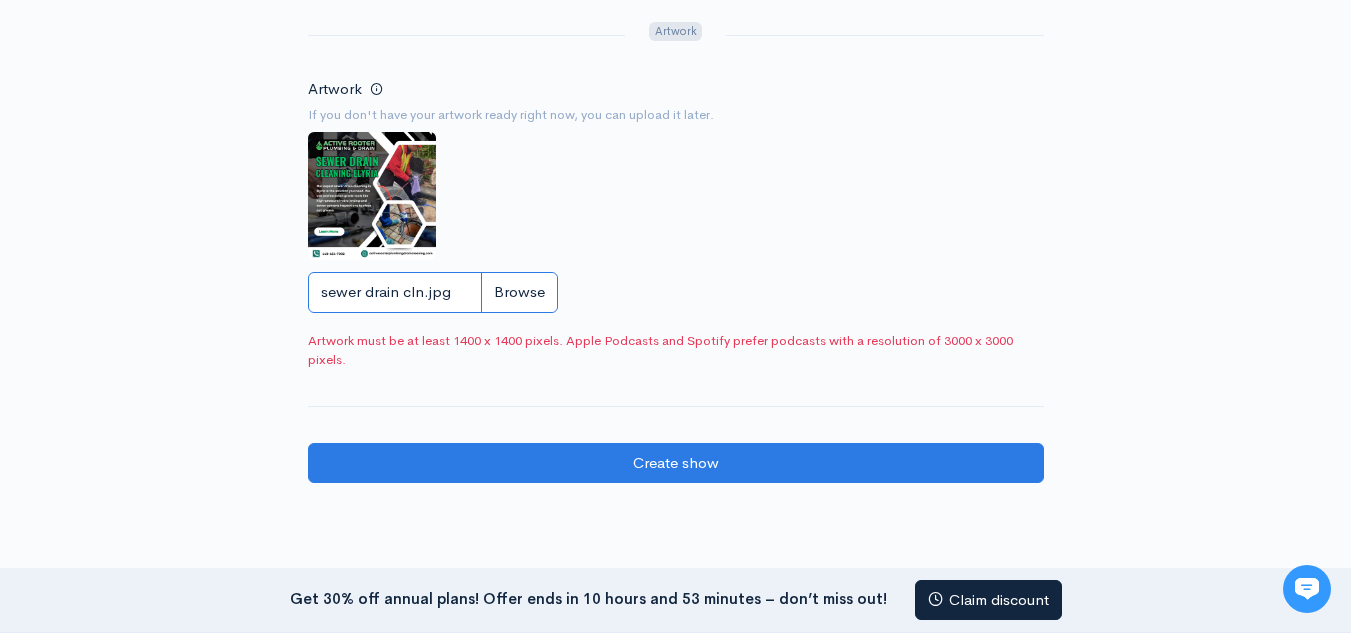 type on "C:\fakepath\sewer-drain-cln1400x1400.jpg" 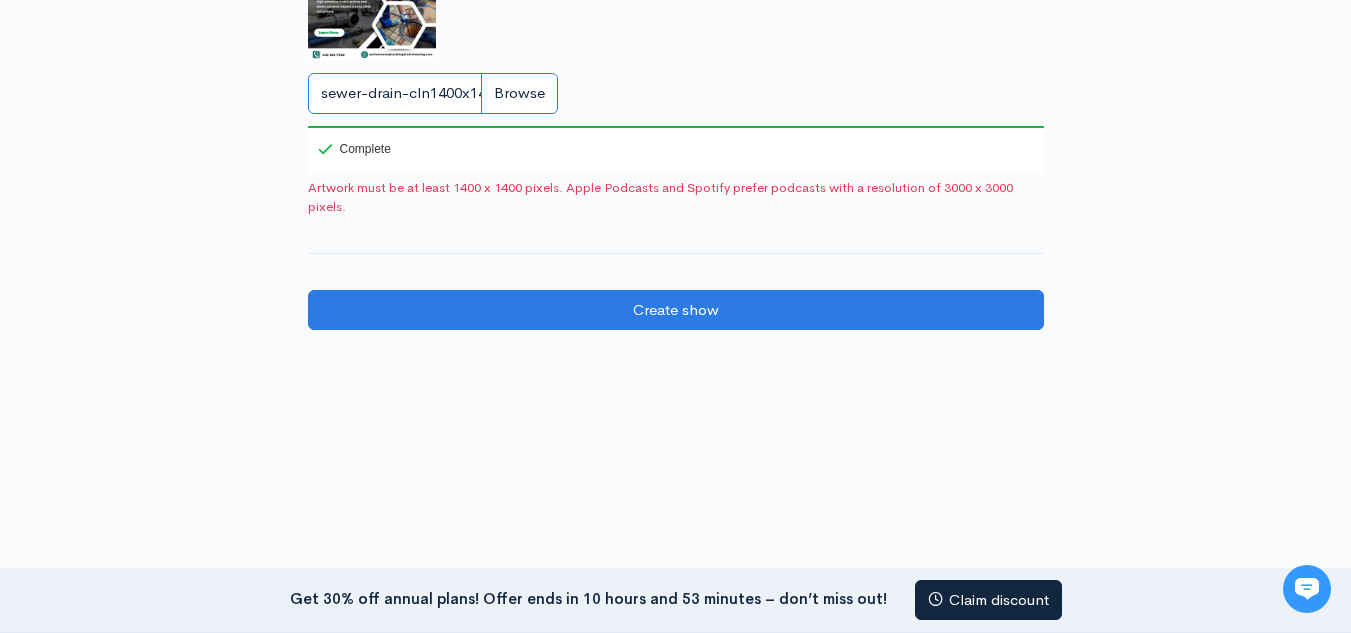 scroll, scrollTop: 1400, scrollLeft: 0, axis: vertical 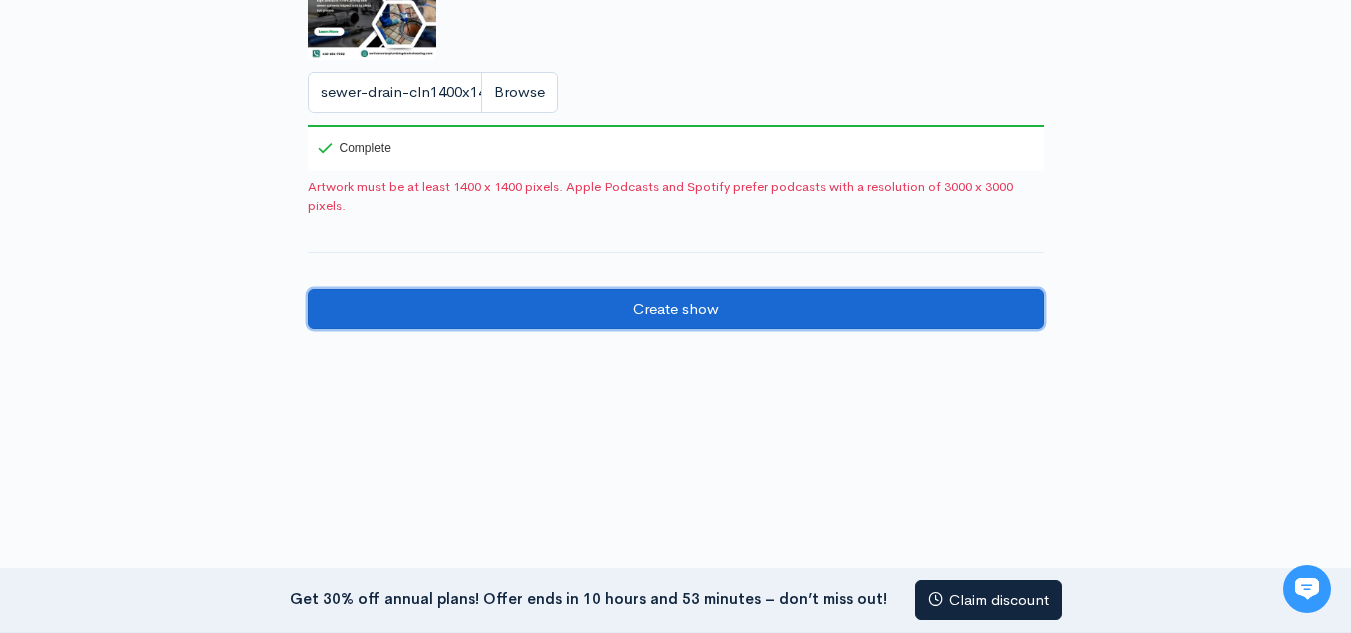 click on "Create show" at bounding box center (676, 309) 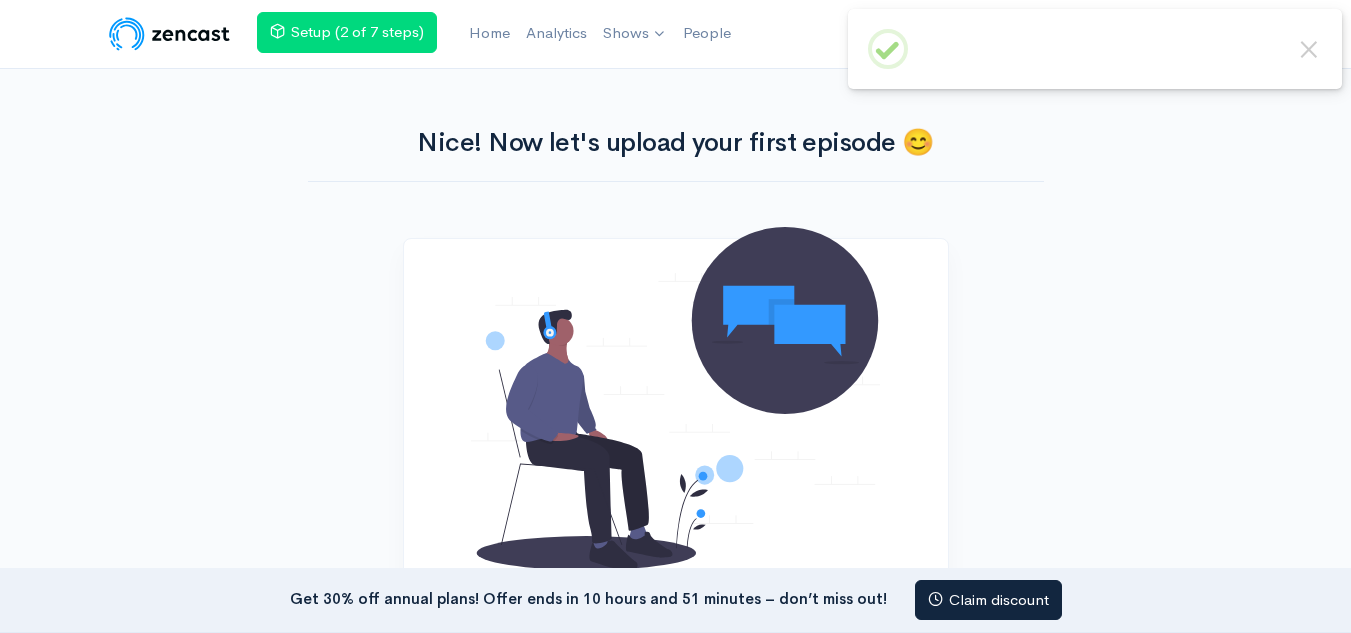 scroll, scrollTop: 0, scrollLeft: 0, axis: both 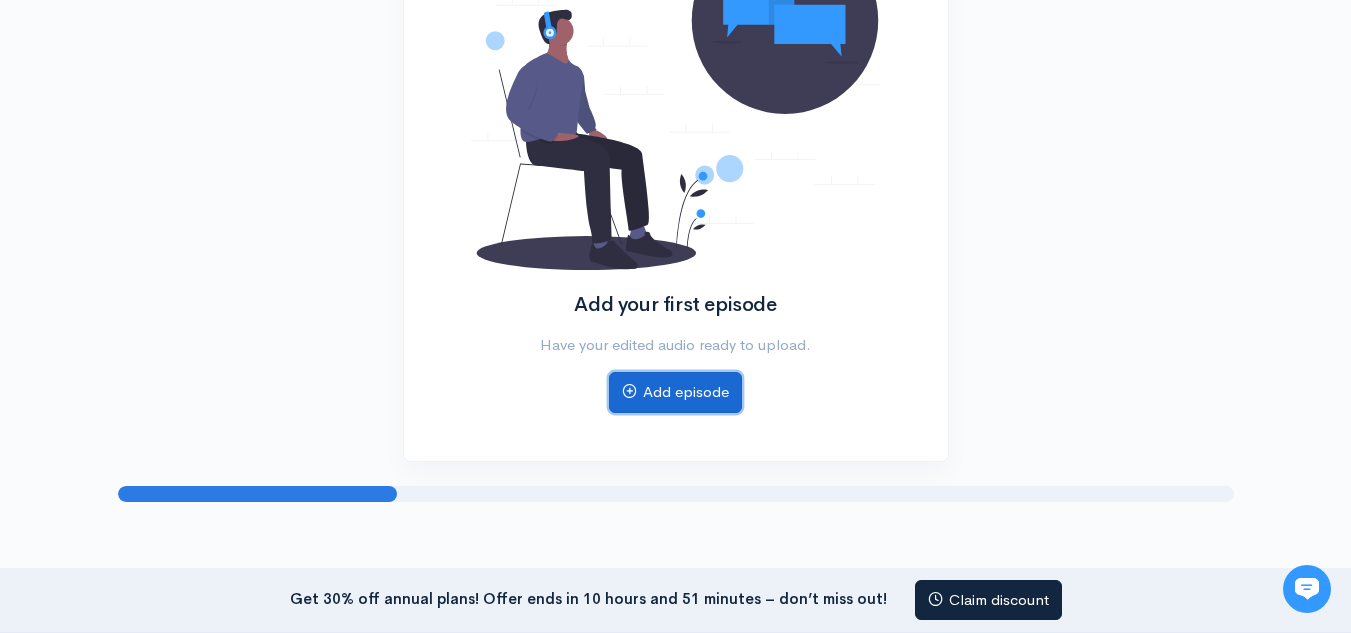 click on "Add episode" at bounding box center [675, 392] 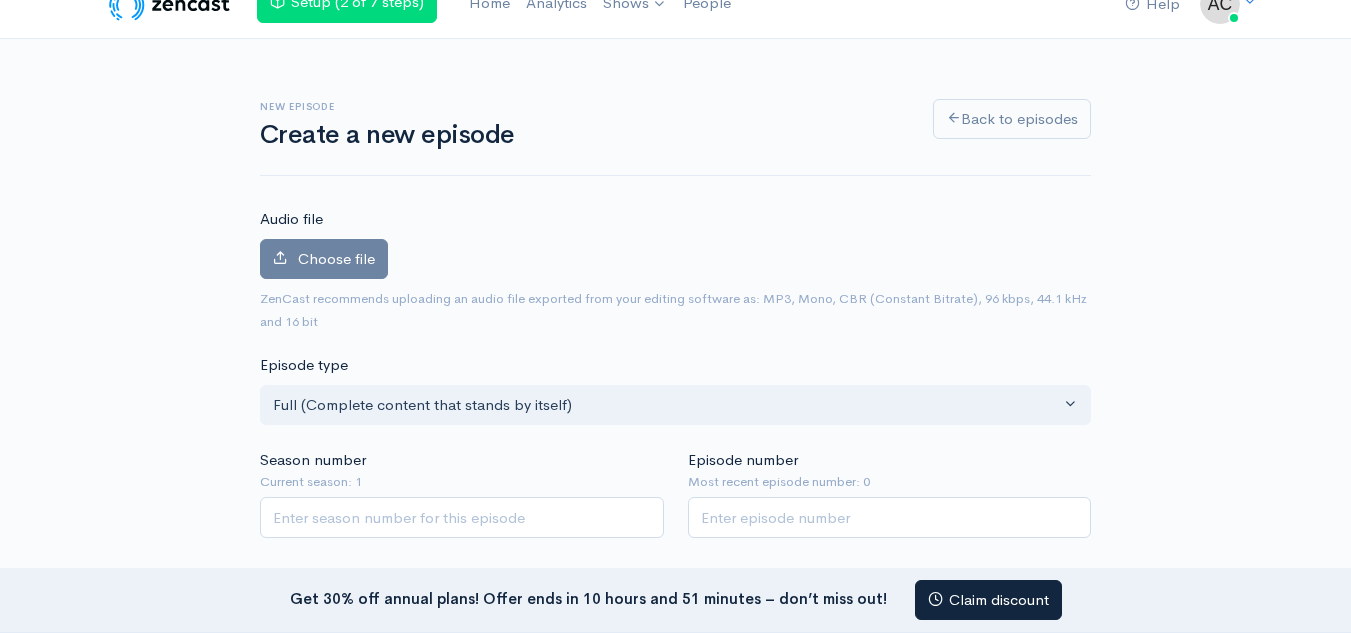 scroll, scrollTop: 0, scrollLeft: 0, axis: both 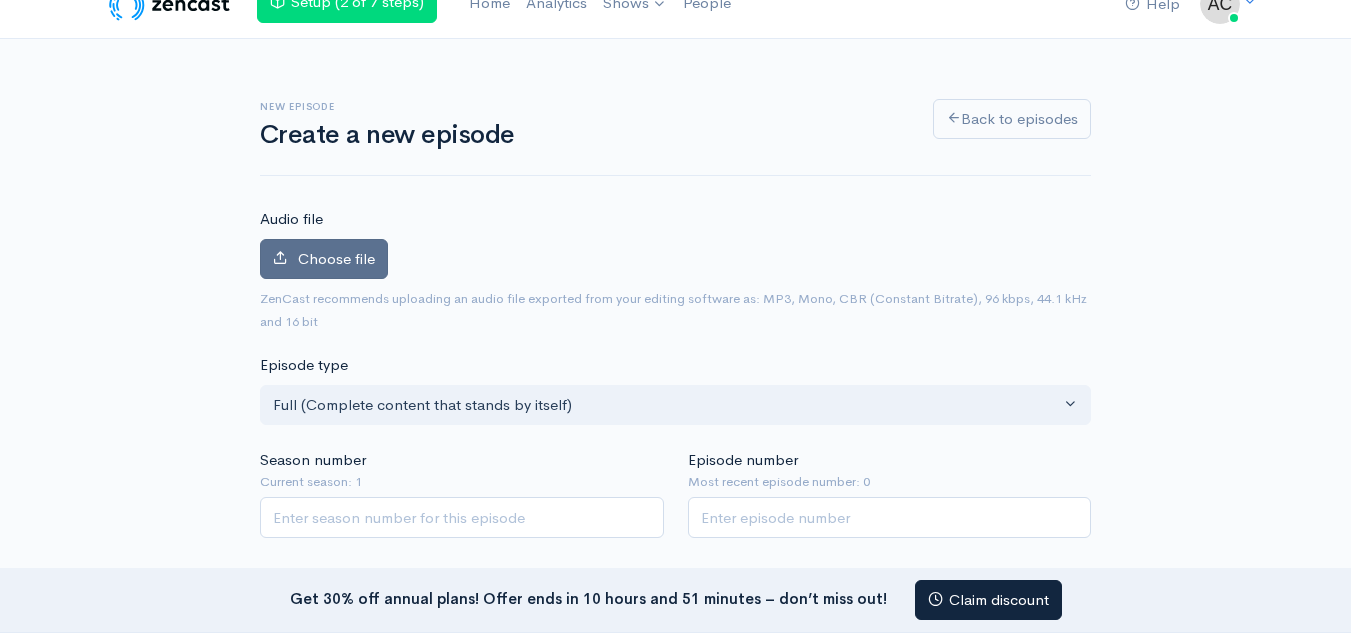 click on "Choose file" at bounding box center [336, 258] 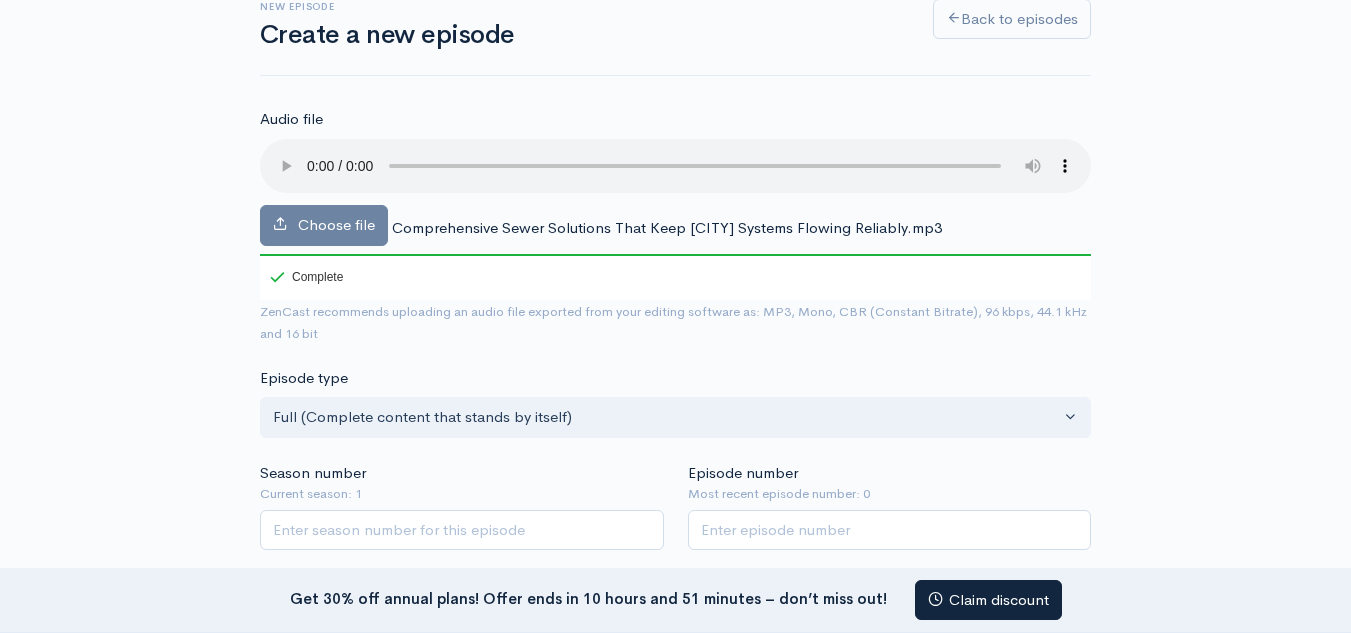 scroll, scrollTop: 230, scrollLeft: 0, axis: vertical 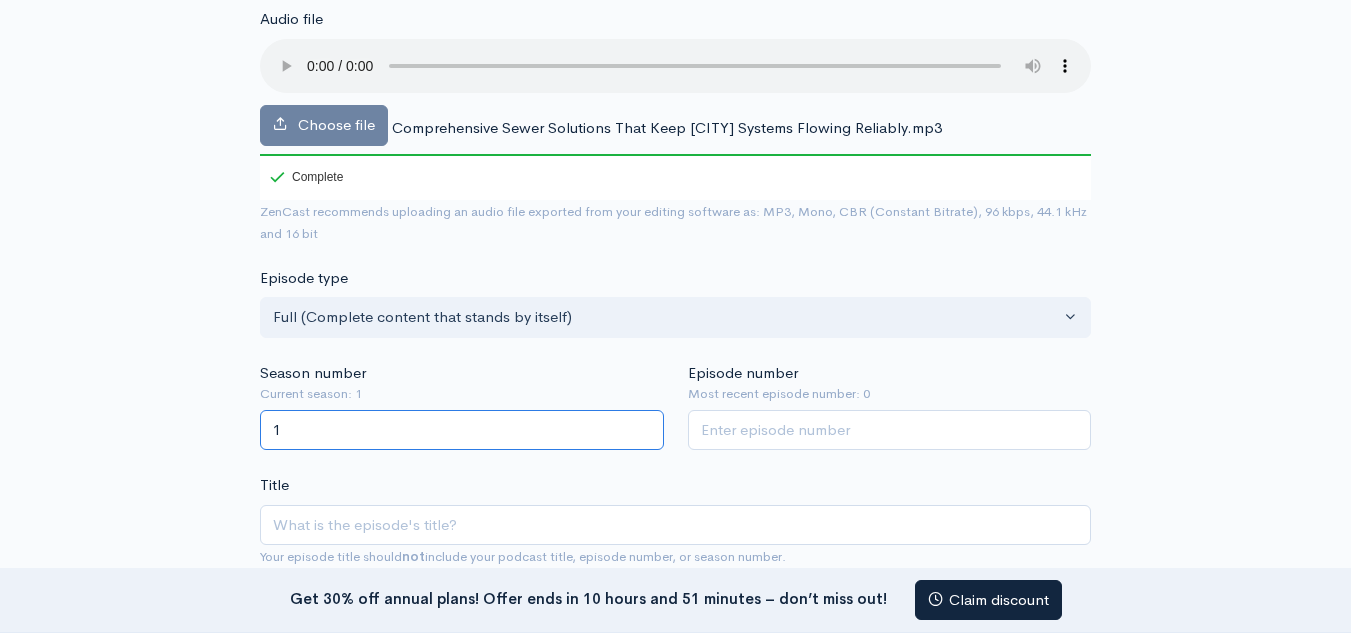 type on "1" 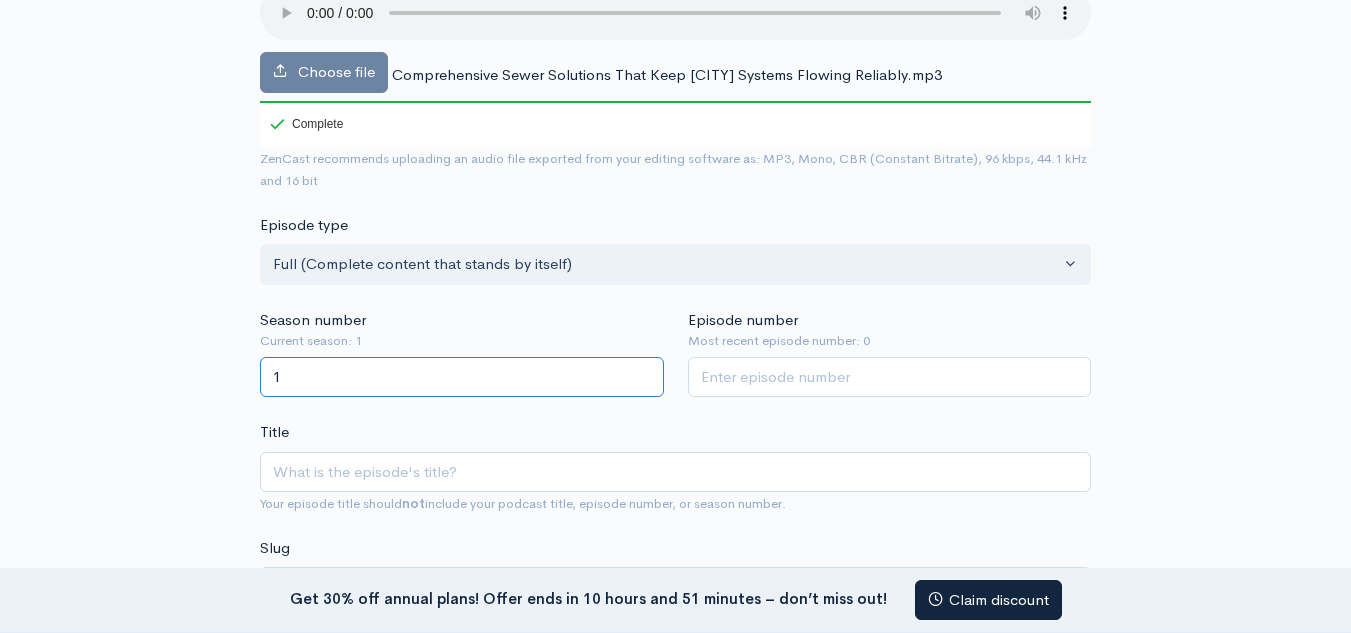 scroll, scrollTop: 330, scrollLeft: 0, axis: vertical 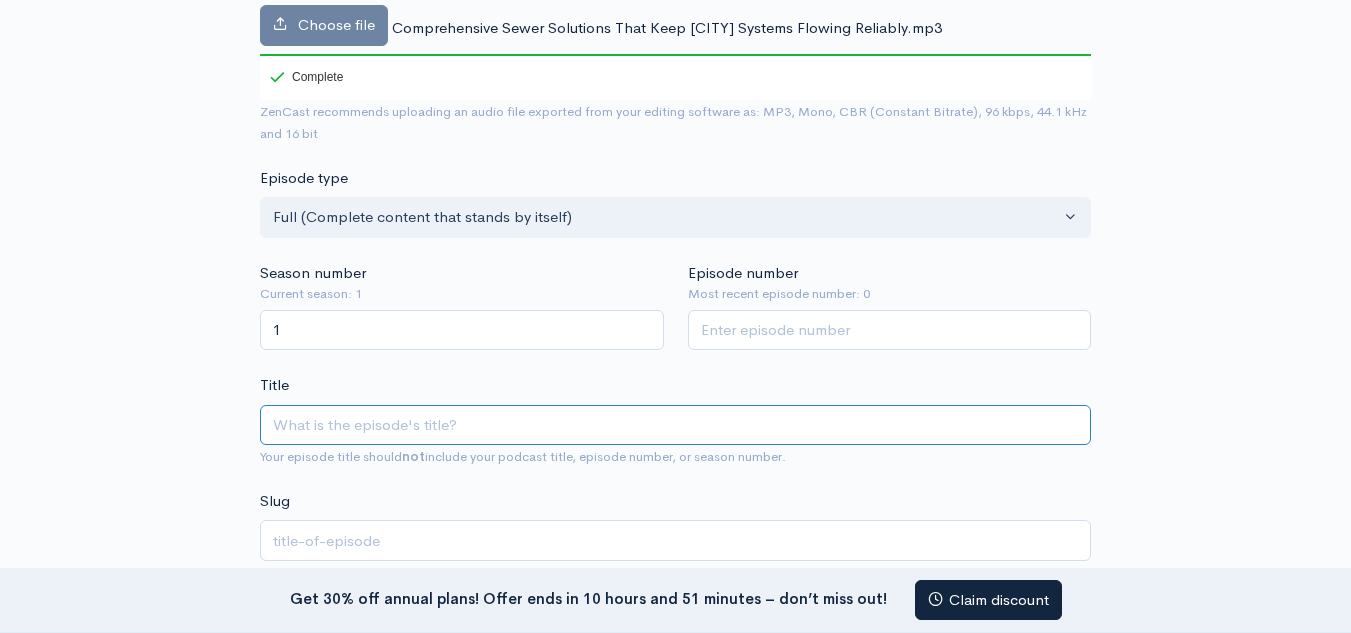 click on "Title" at bounding box center (675, 425) 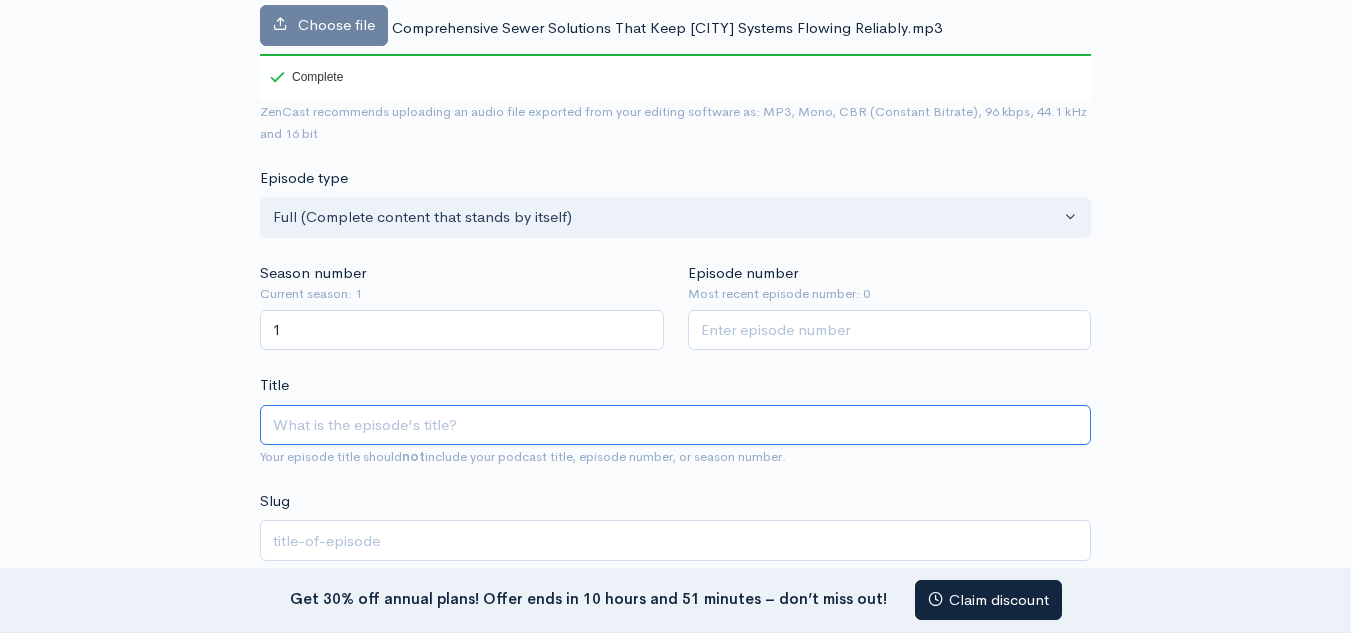paste on "Comprehensive Sewer Solutions That Keep Elyria Systems Flowing Reliably" 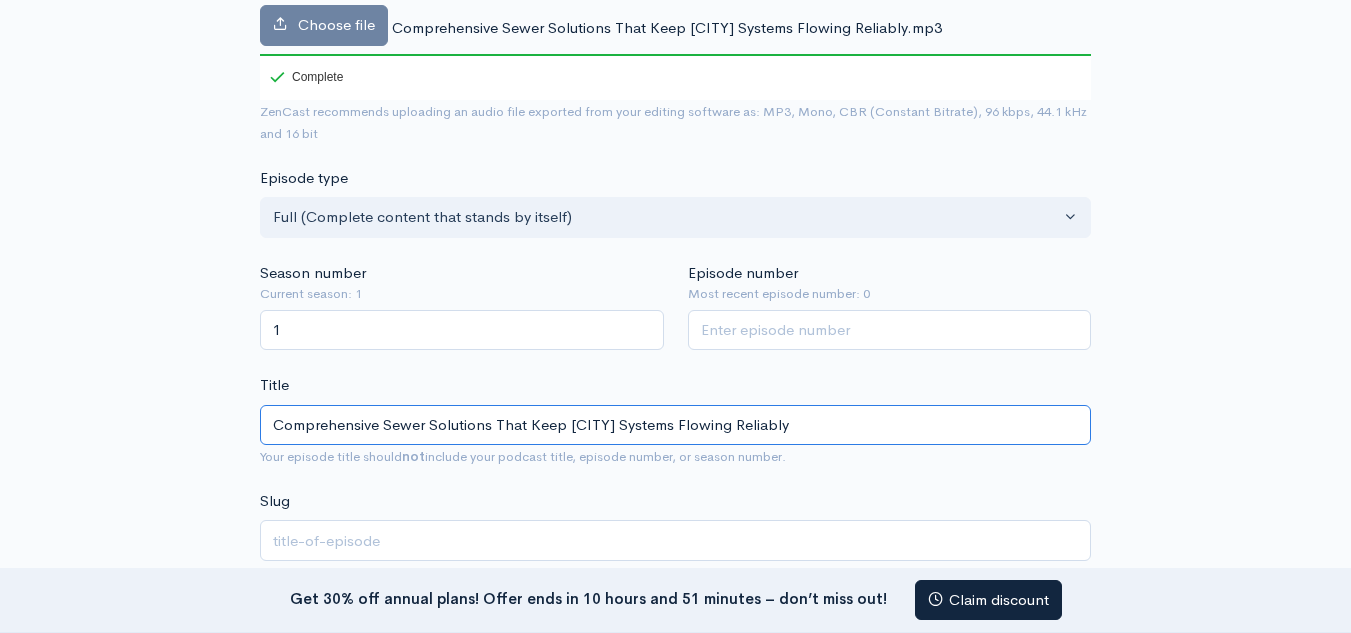 type on "comprehensive-sewer-solutions-that-keep-elyria-systems-flowing-reliably" 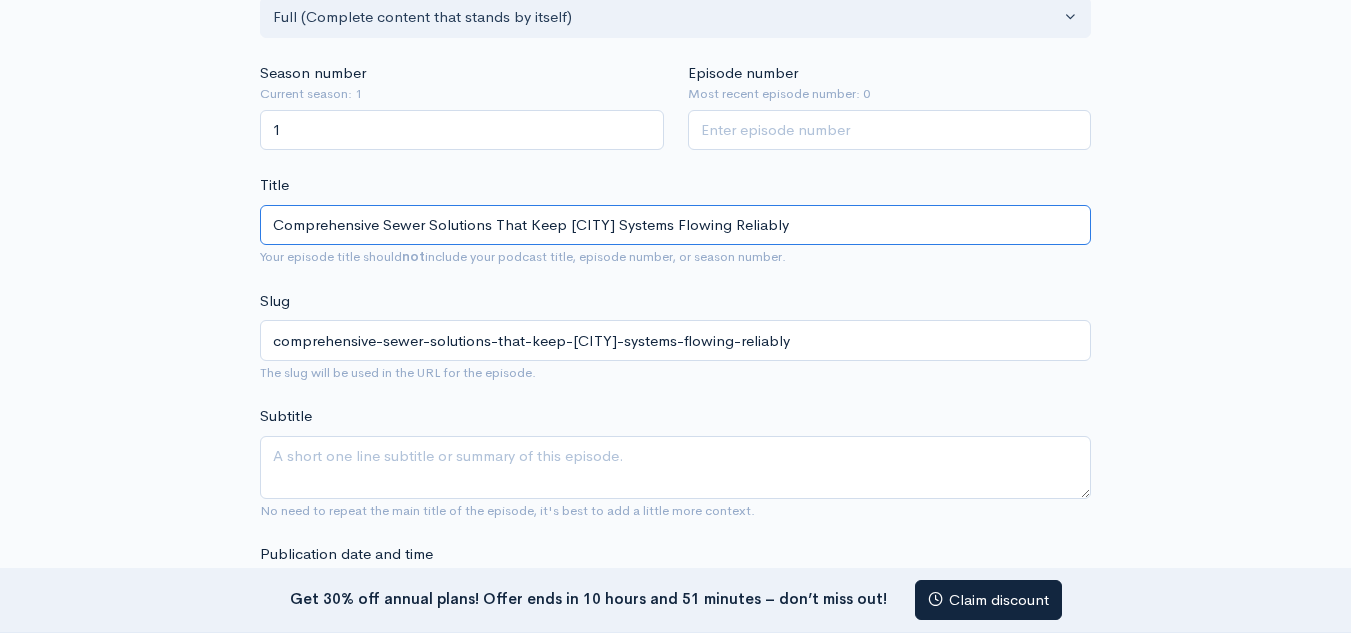 scroll, scrollTop: 630, scrollLeft: 0, axis: vertical 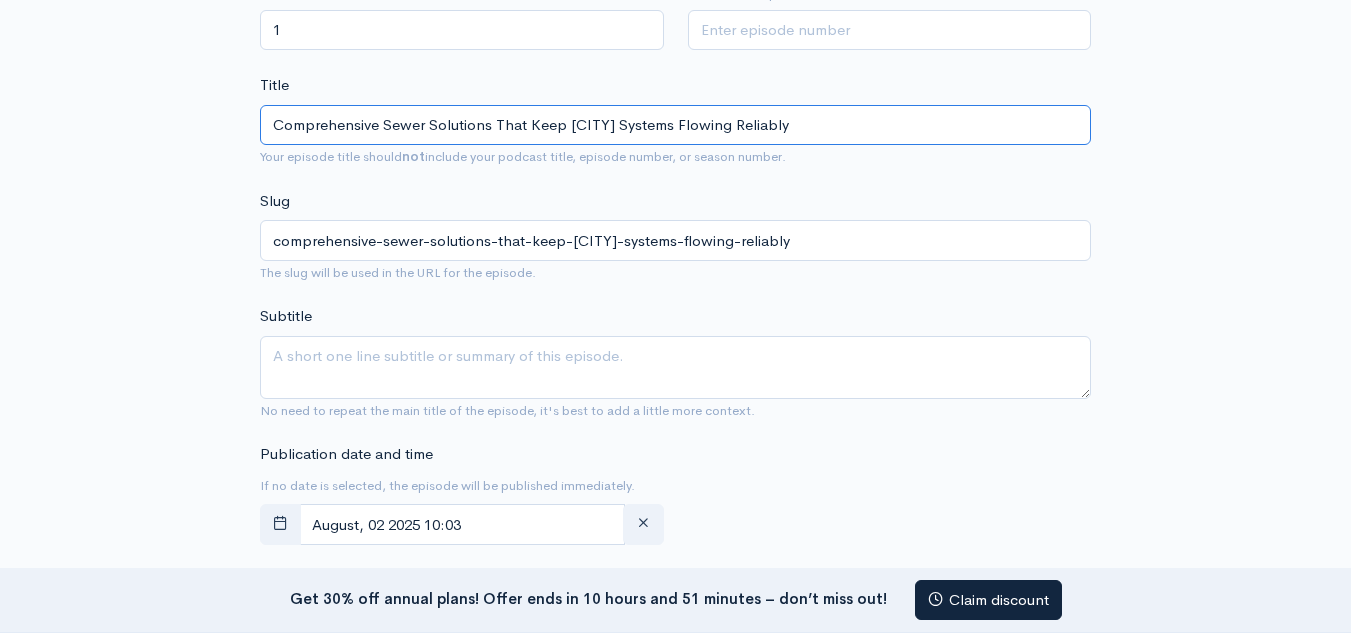 type on "Comprehensive Sewer Solutions That Keep Elyria Systems Flowing Reliably" 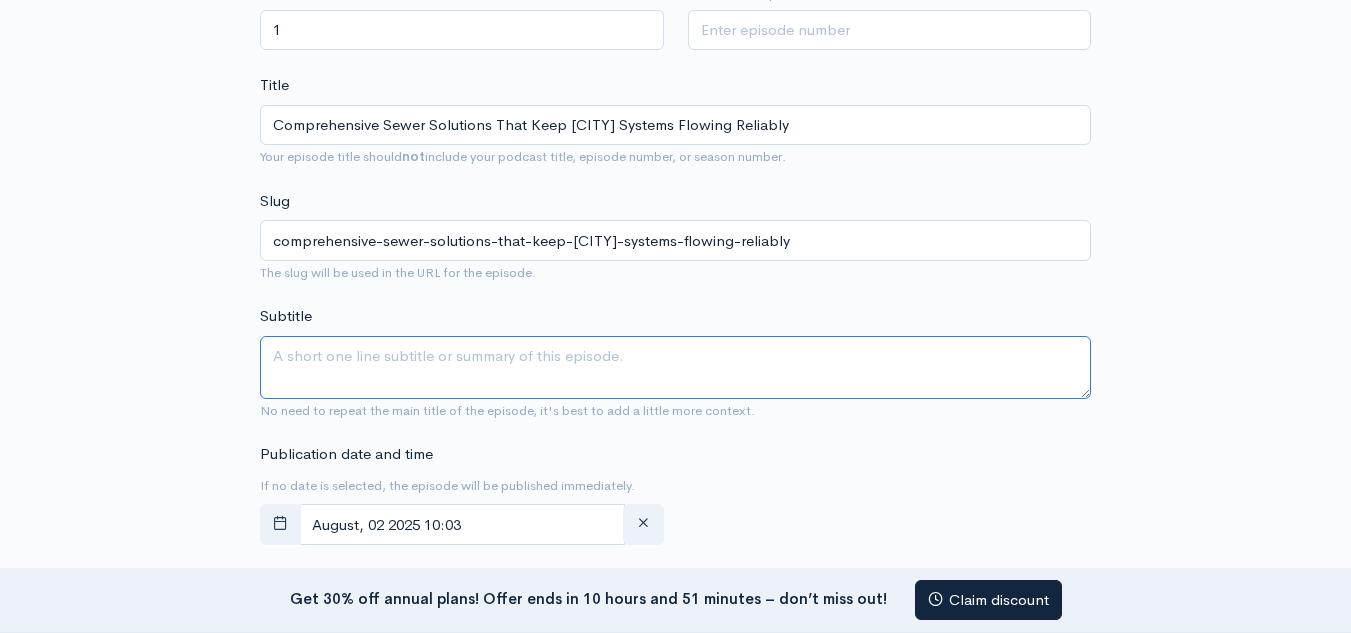 click on "Subtitle" at bounding box center (675, 367) 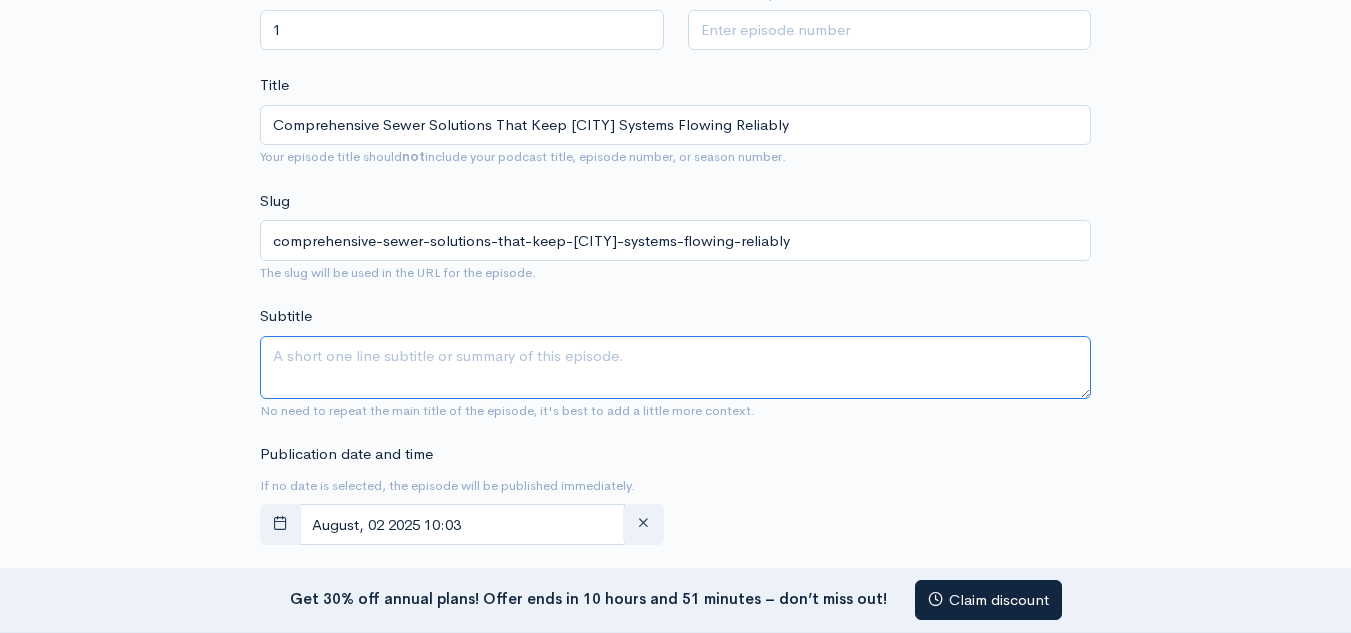 paste on "Sewer Drain Cleaning Elyria" 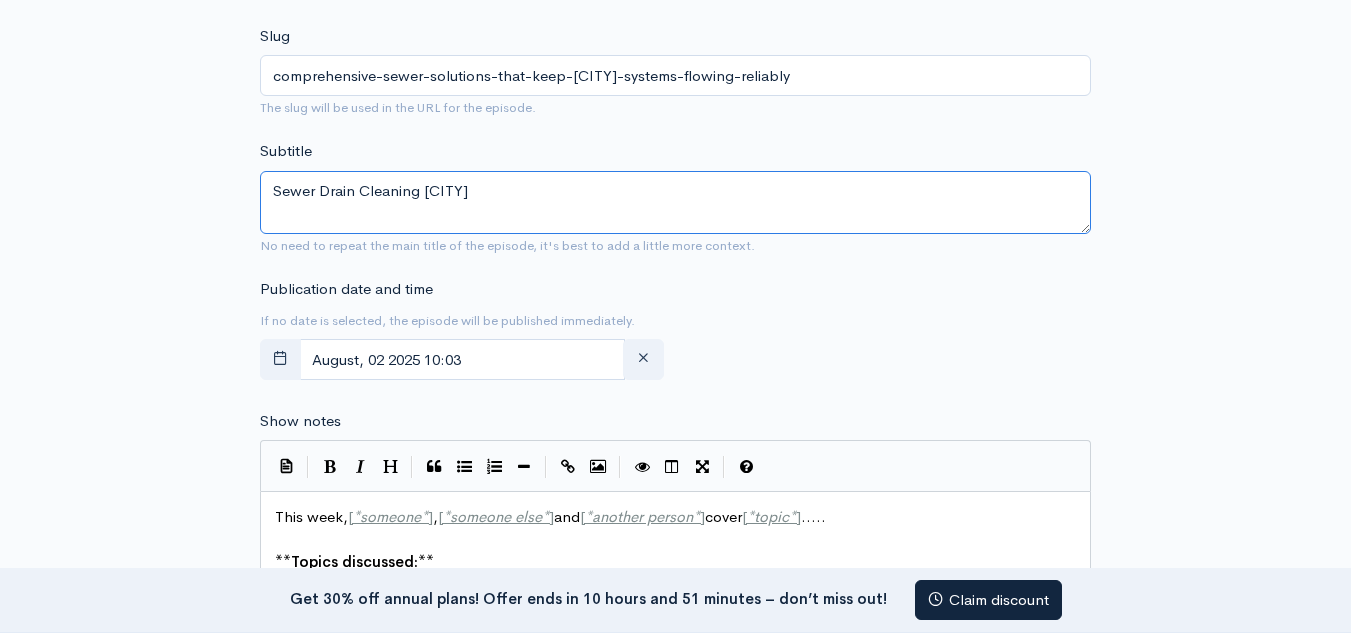 scroll, scrollTop: 830, scrollLeft: 0, axis: vertical 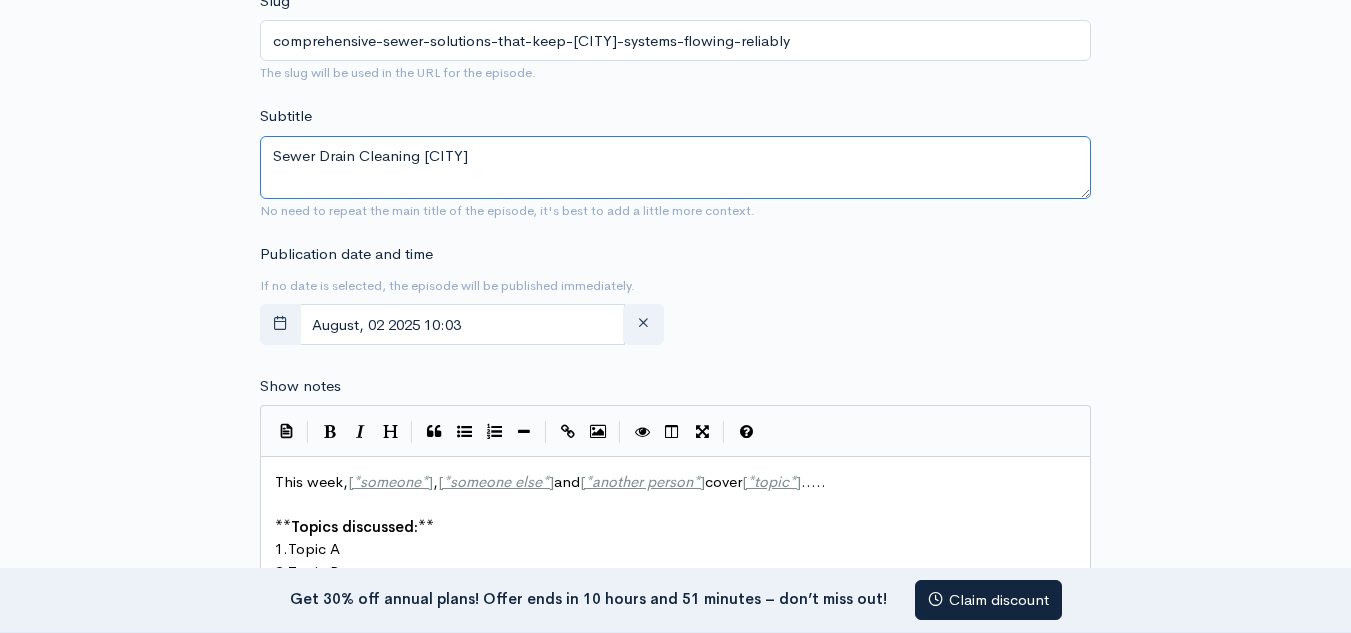 type on "Sewer Drain Cleaning Elyria" 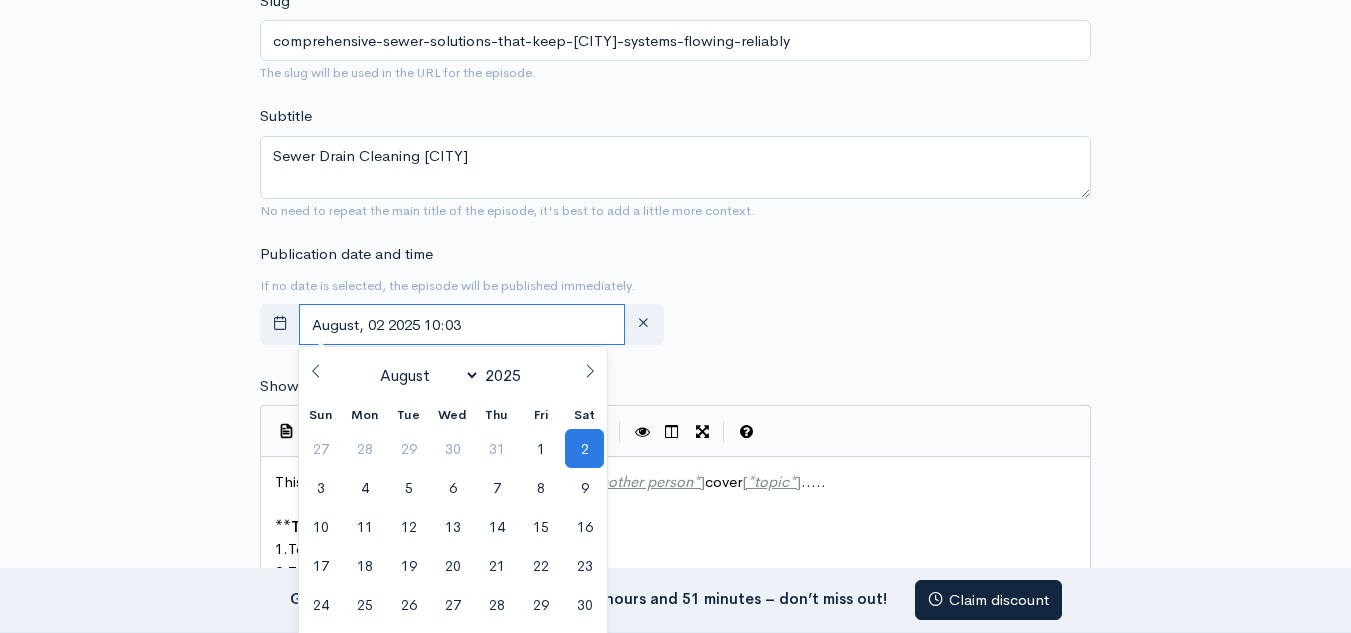 click on "August, 02 2025 10:03" at bounding box center (462, 324) 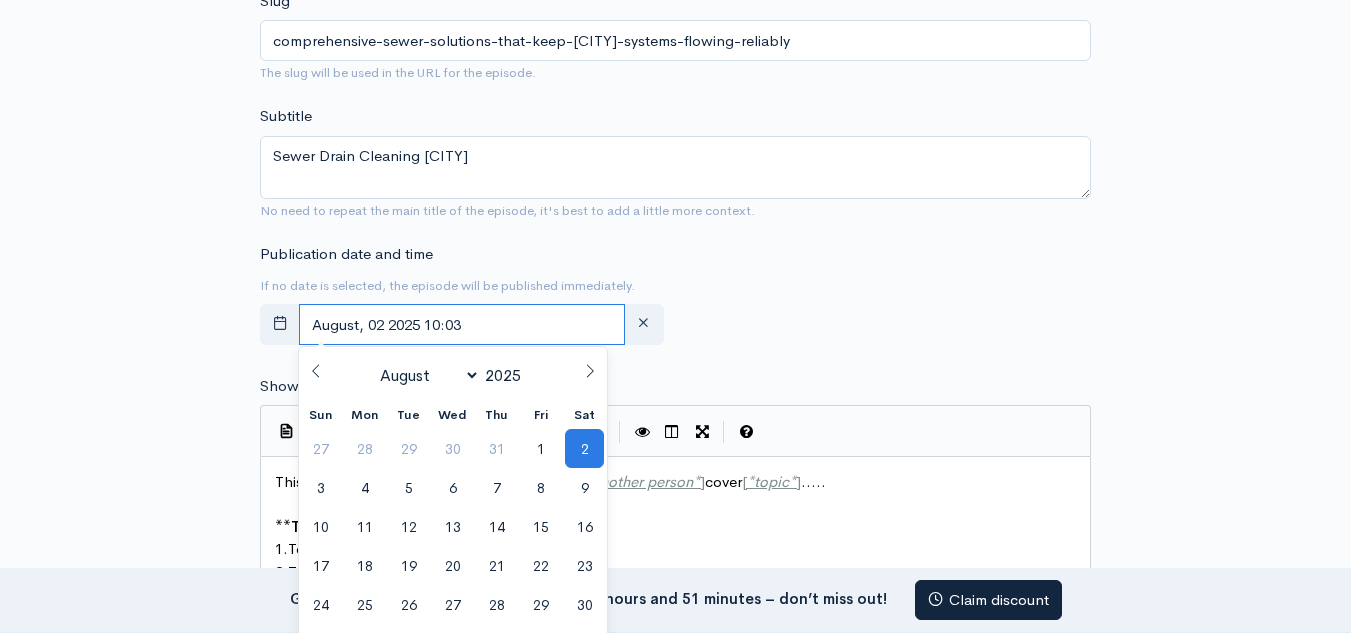 click on "August, 02 2025 10:03" at bounding box center (462, 324) 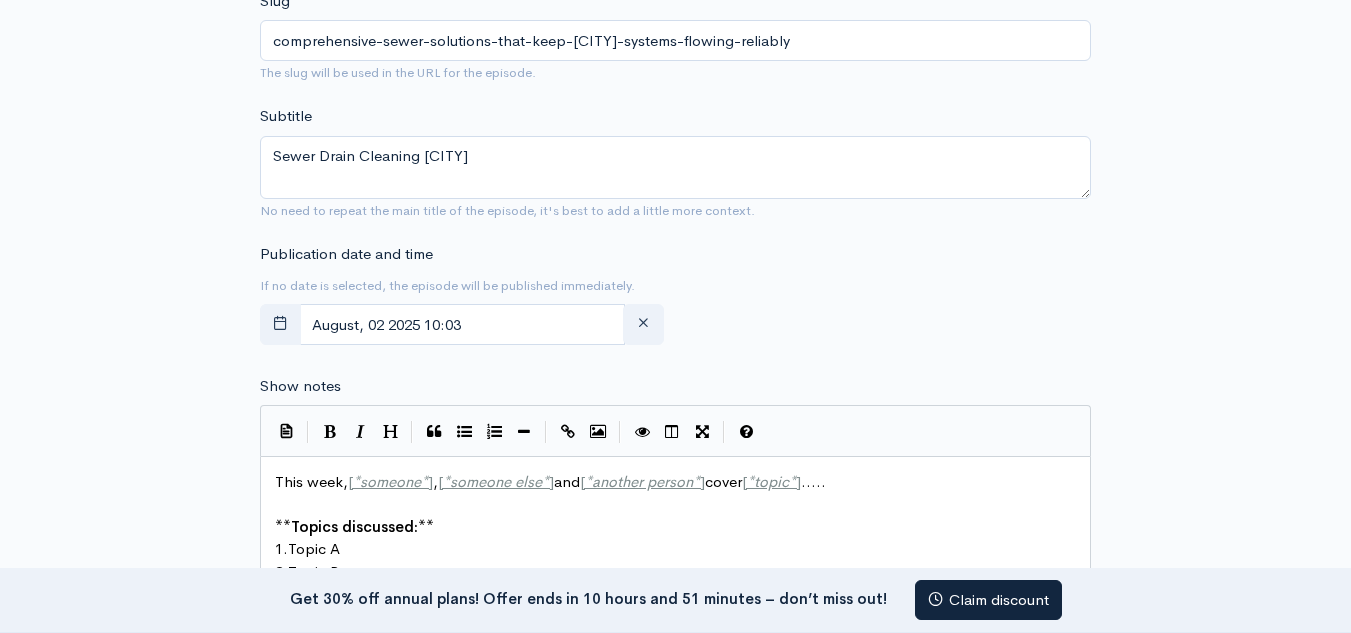 click on "Publication date and time   If no date is selected, the episode will be published immediately.     August, 02 2025 10:03" at bounding box center (462, 298) 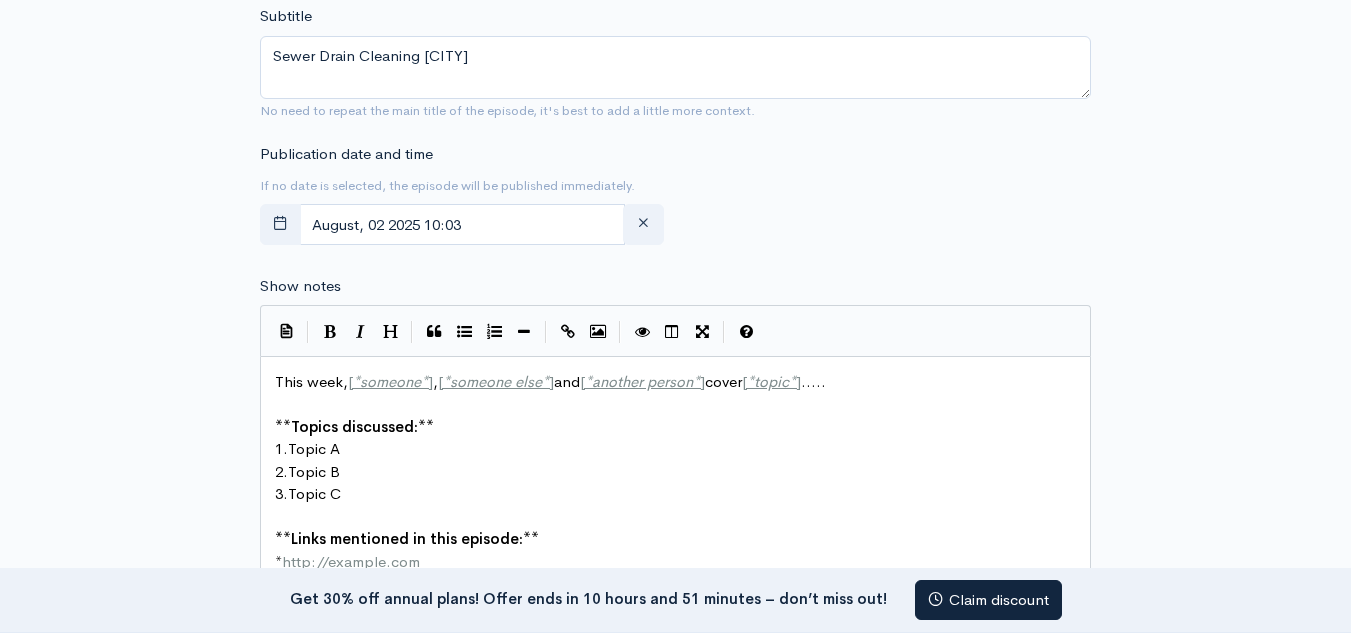scroll, scrollTop: 1030, scrollLeft: 0, axis: vertical 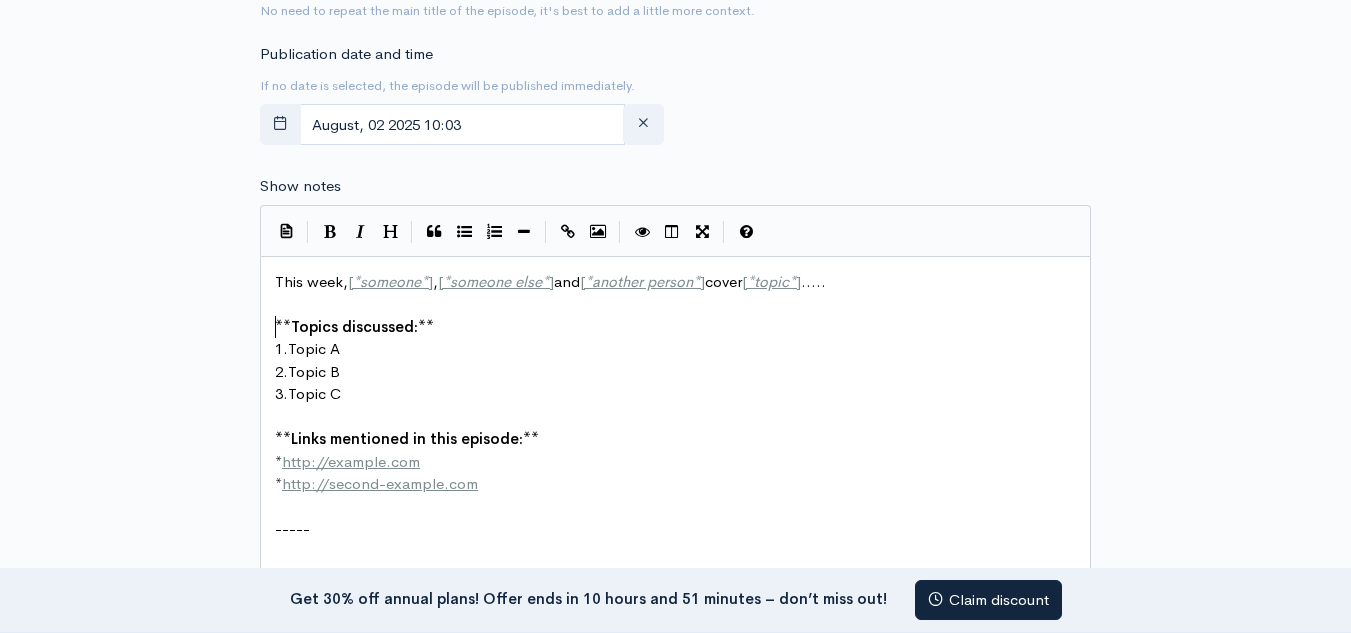 click on "**" at bounding box center [283, 326] 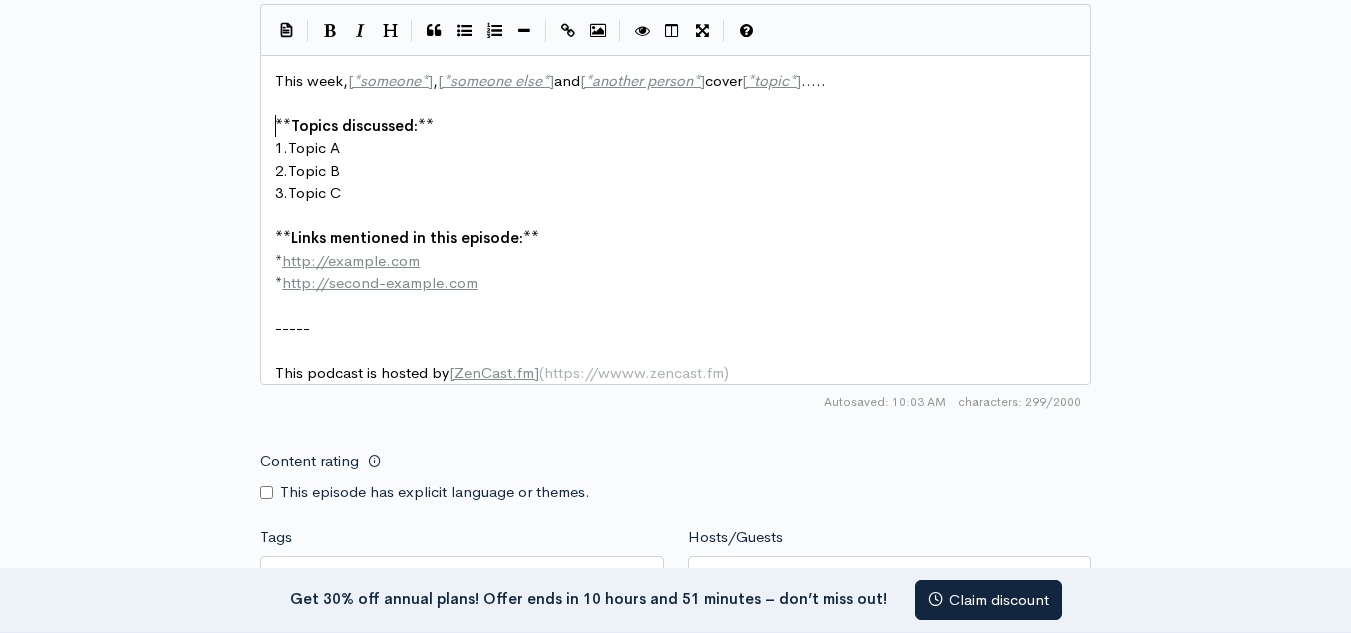 scroll, scrollTop: 1230, scrollLeft: 0, axis: vertical 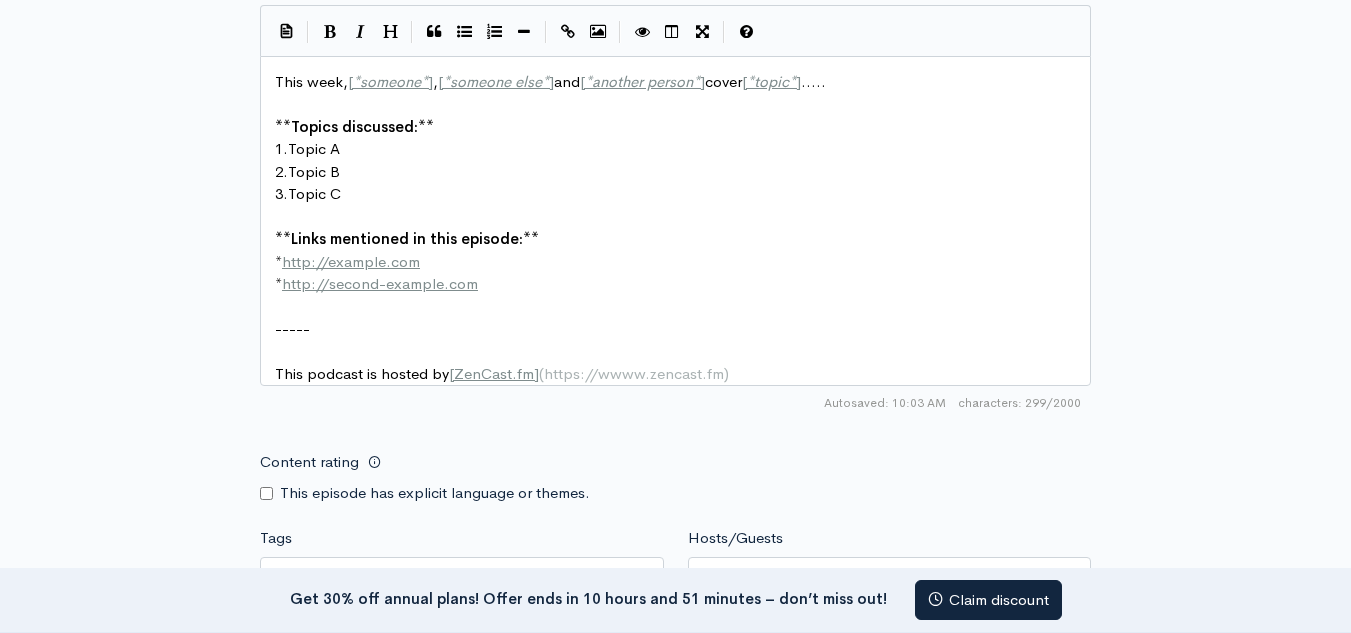 type on "**Topics discussed:**
1. Topic A
2. Topic B
3. Topic C
**Links mentioned in this episode:**
* http://example.com
* http://second-example.com" 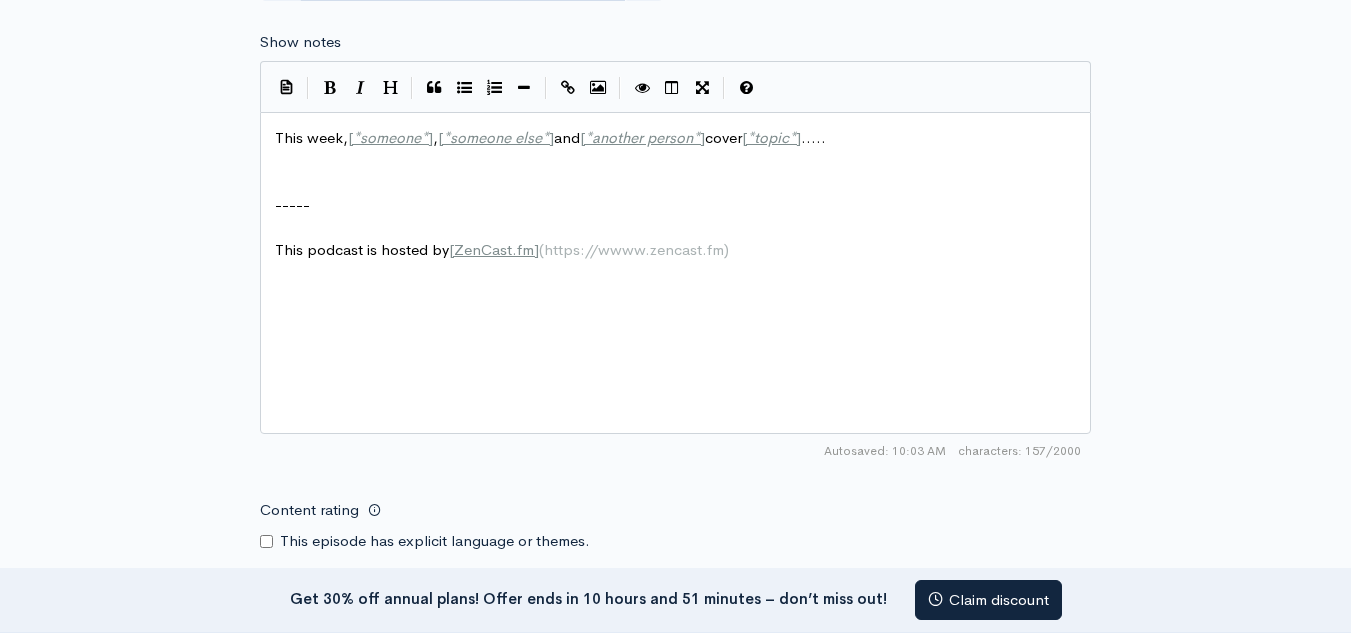 scroll, scrollTop: 1130, scrollLeft: 0, axis: vertical 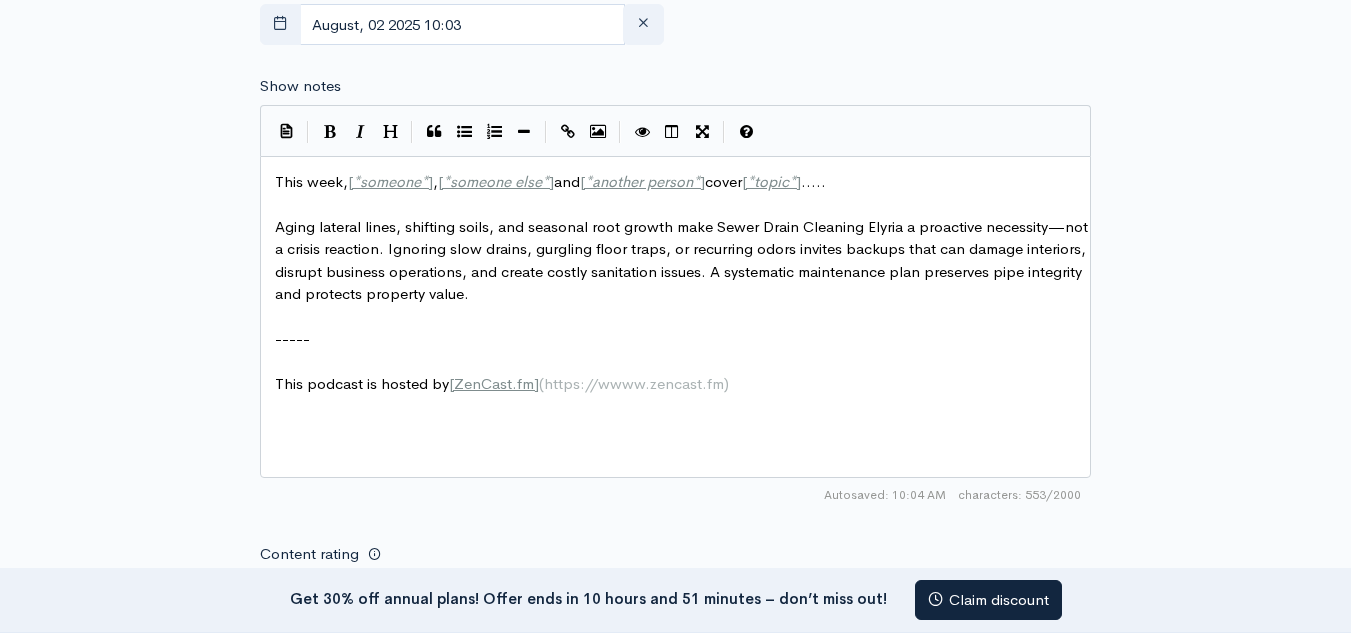 click on "Aging lateral lines, shifting soils, and seasonal root growth make Sewer Drain Cleaning Elyria a proactive necessity—not a crisis reaction. Ignoring slow drains, gurgling floor traps, or recurring odors invites backups that can damage interiors, disrupt business operations, and create costly sanitation issues. A systematic maintenance plan preserves pipe integrity and protects property value." at bounding box center [683, 260] 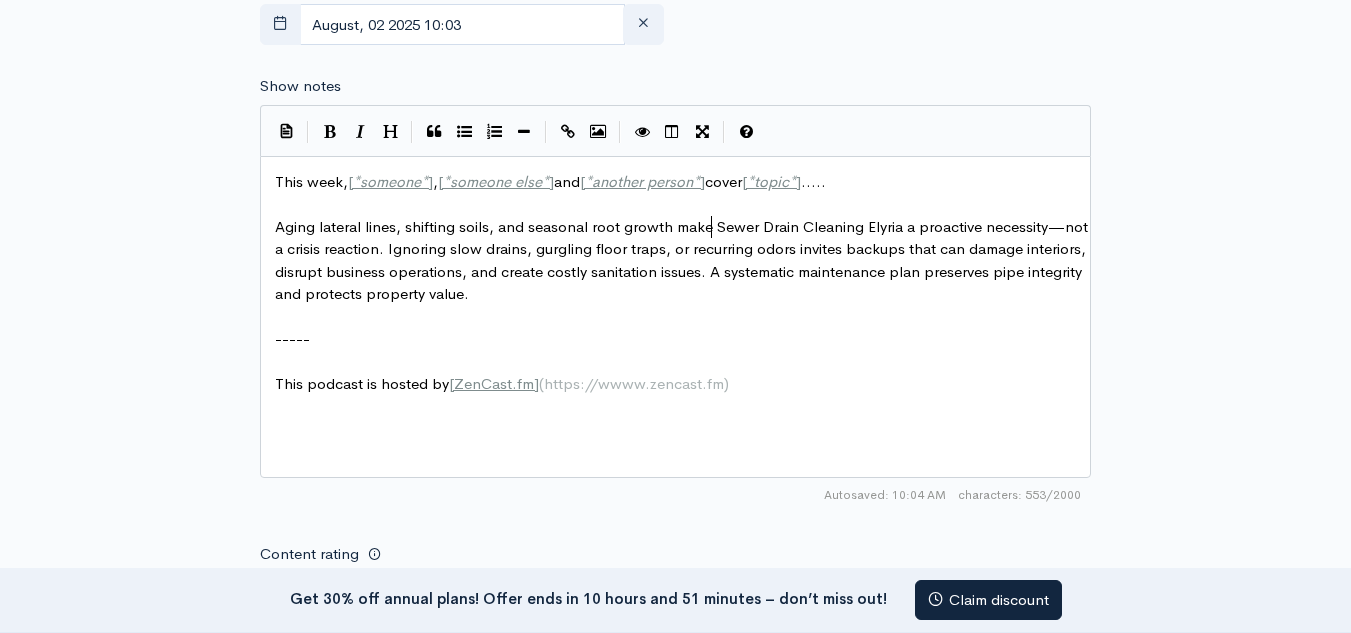 type on "Sewer Drain Cleaning Elyria" 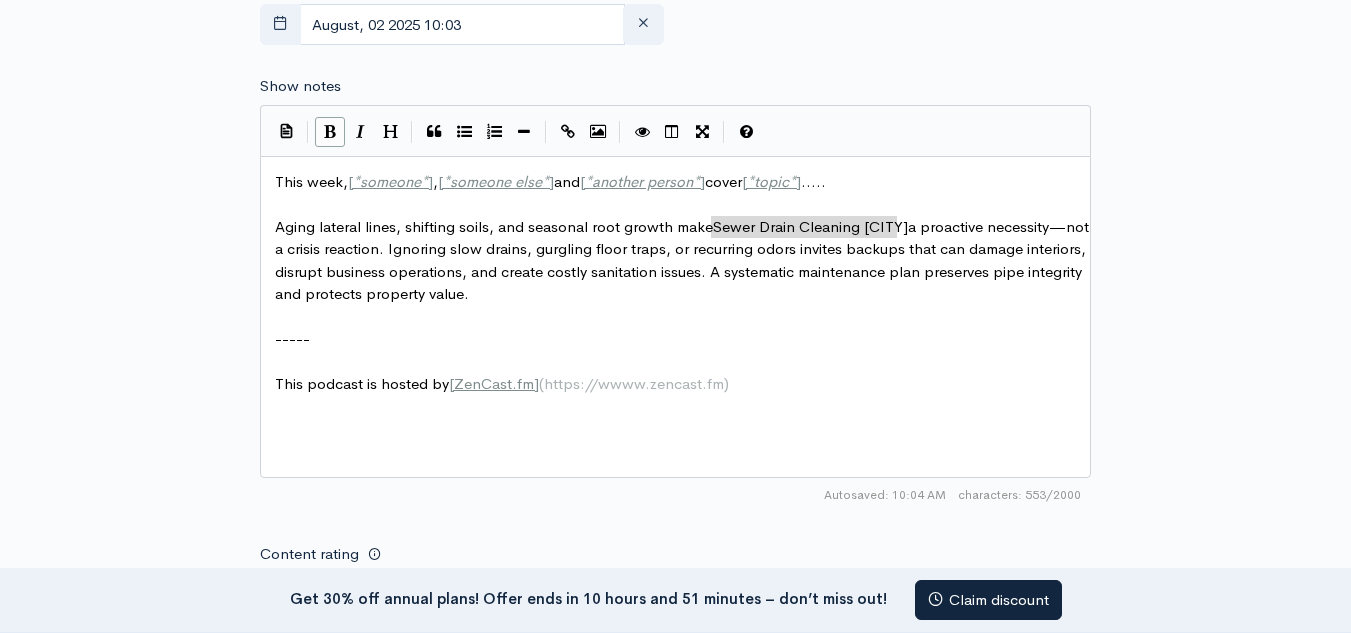 click at bounding box center (330, 131) 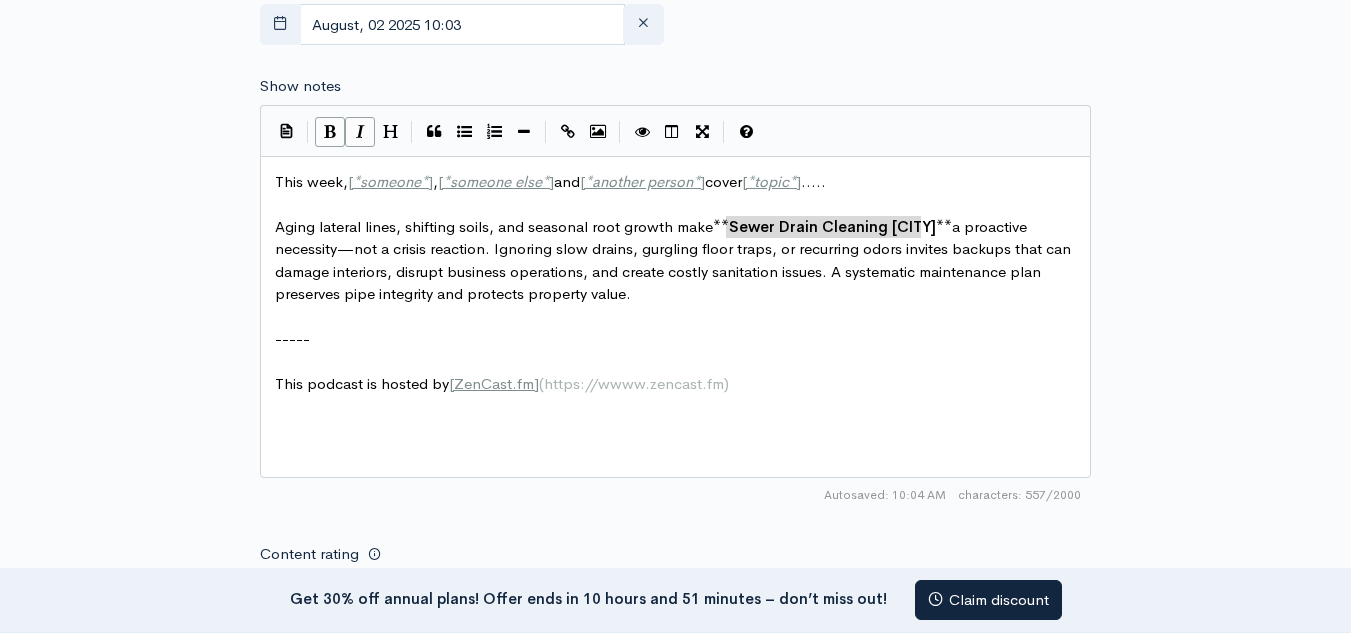 click at bounding box center (360, 131) 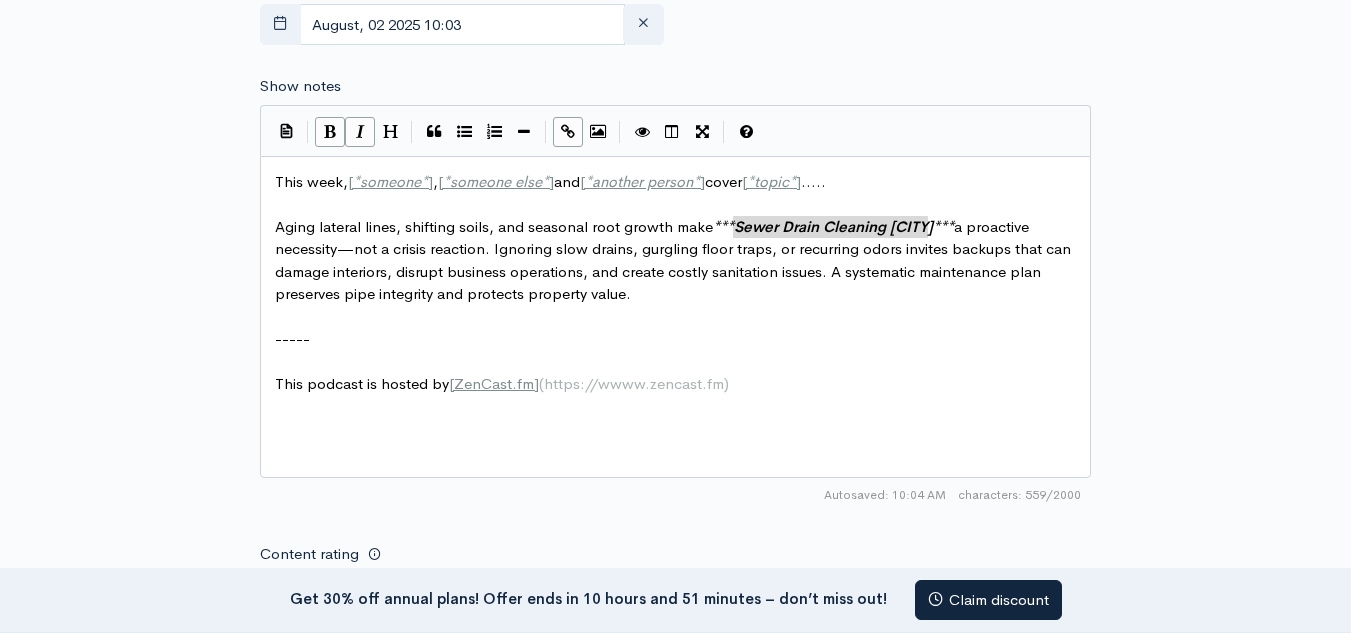 click at bounding box center (568, 131) 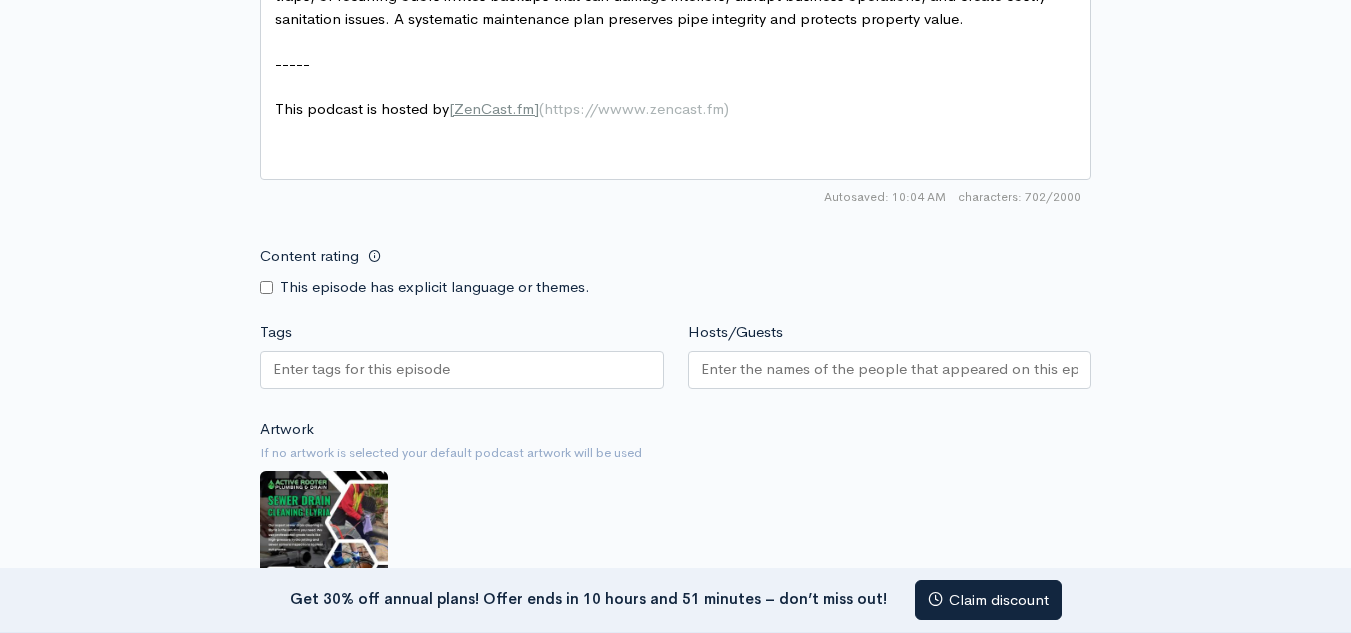 scroll, scrollTop: 1430, scrollLeft: 0, axis: vertical 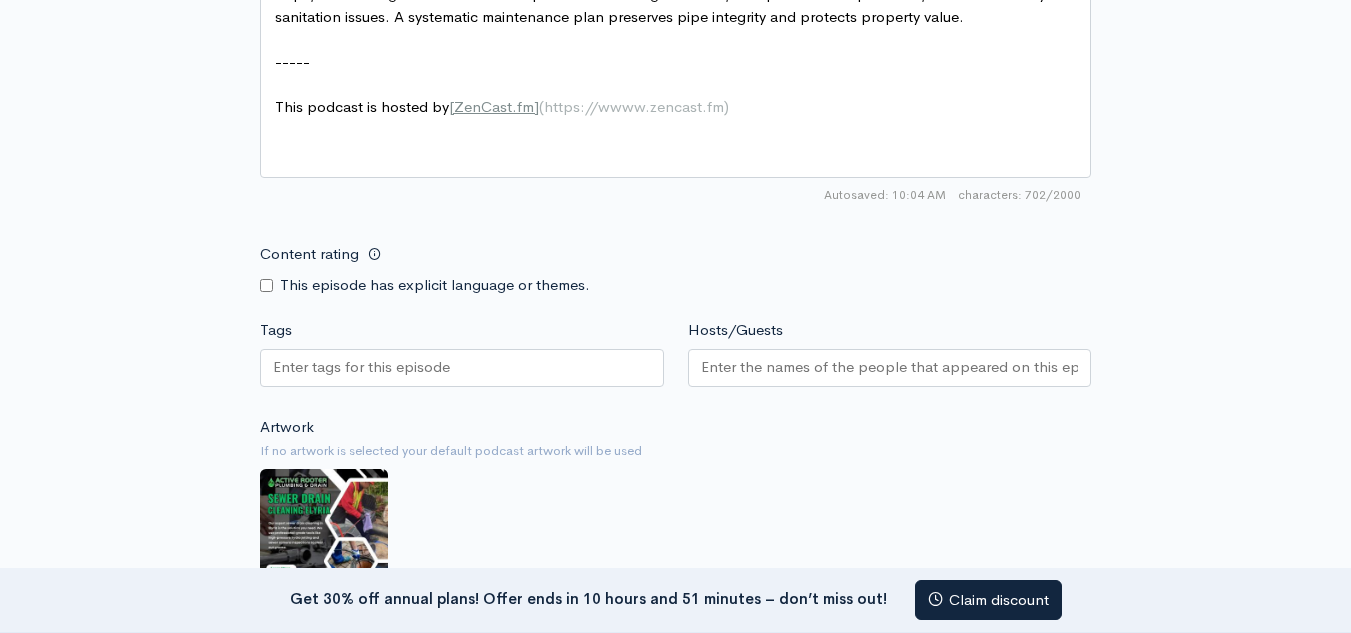 click on "Tags" at bounding box center [363, 367] 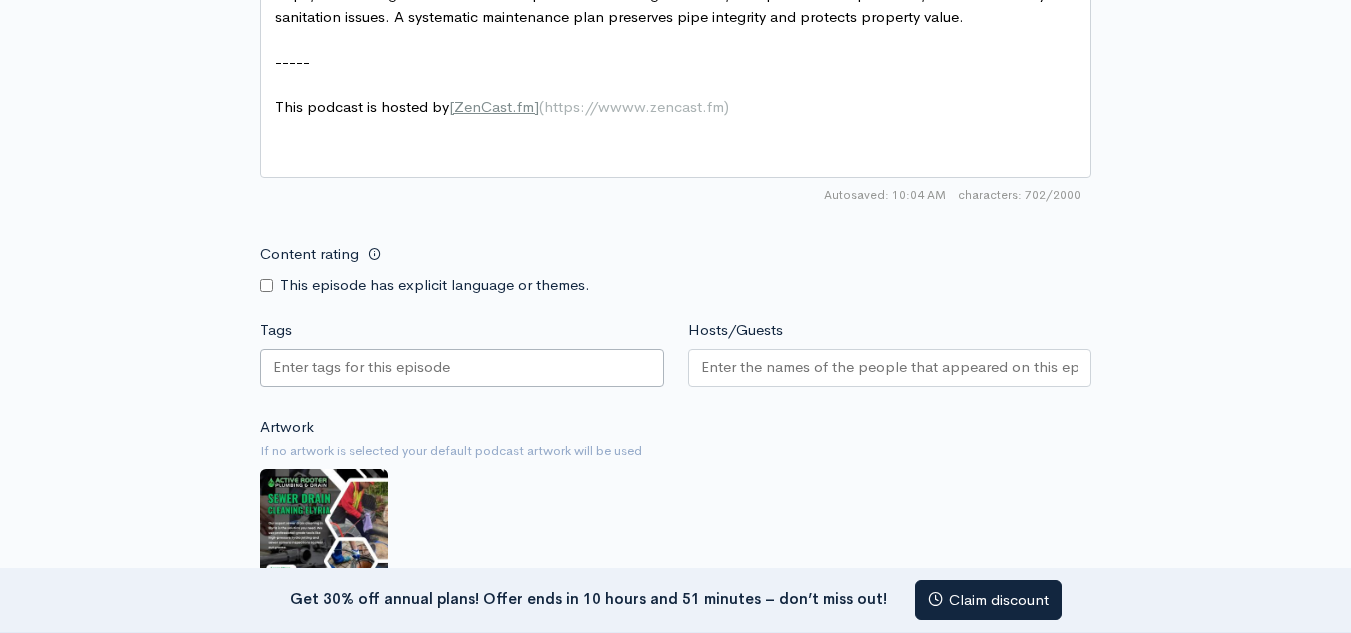 paste on "Sewer Drain Cleaning Elyria" 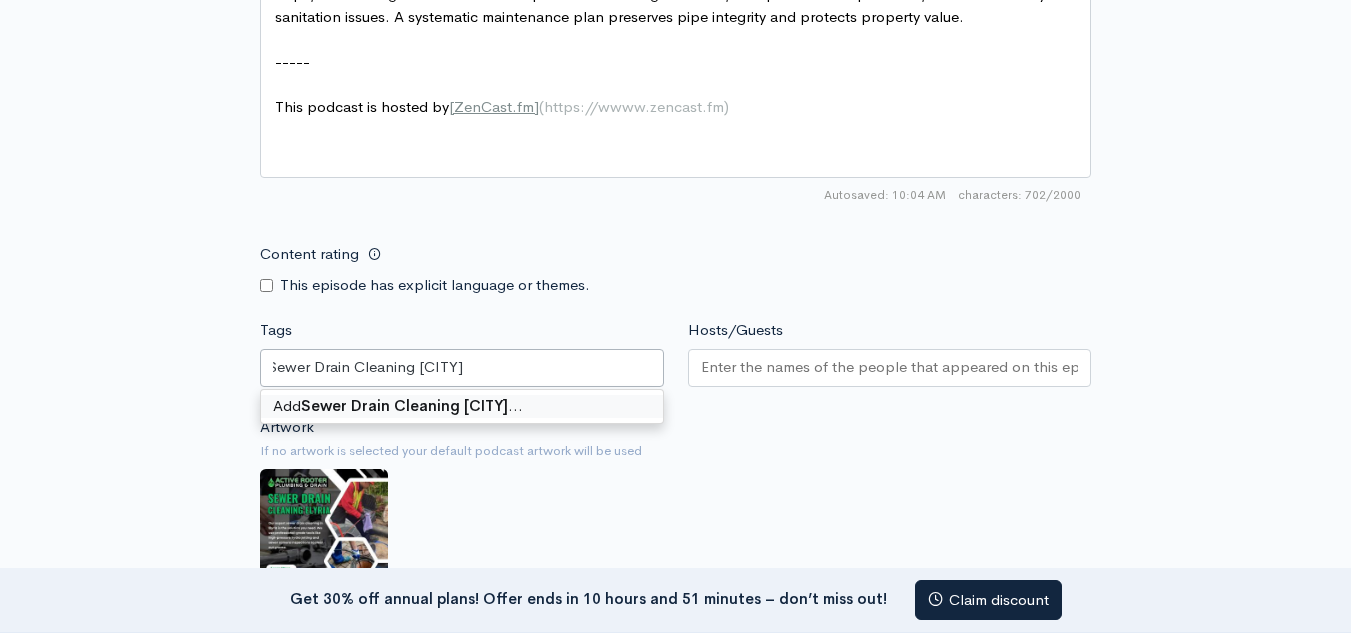 scroll, scrollTop: 0, scrollLeft: 0, axis: both 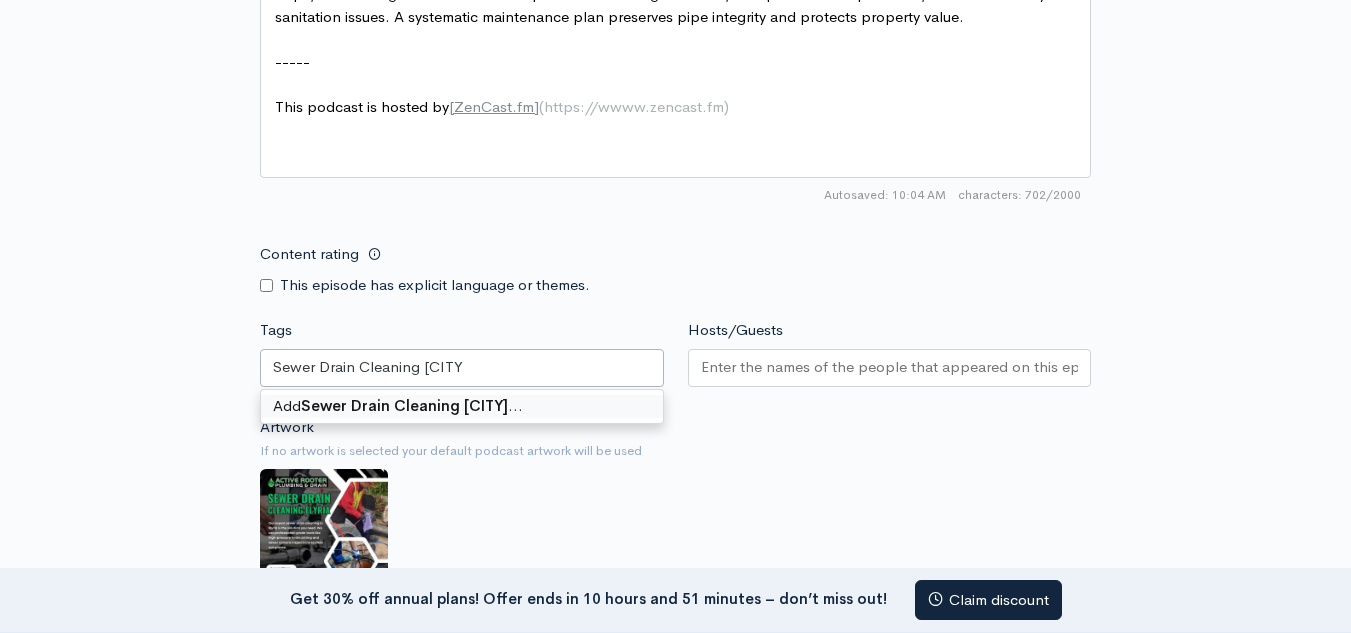 type 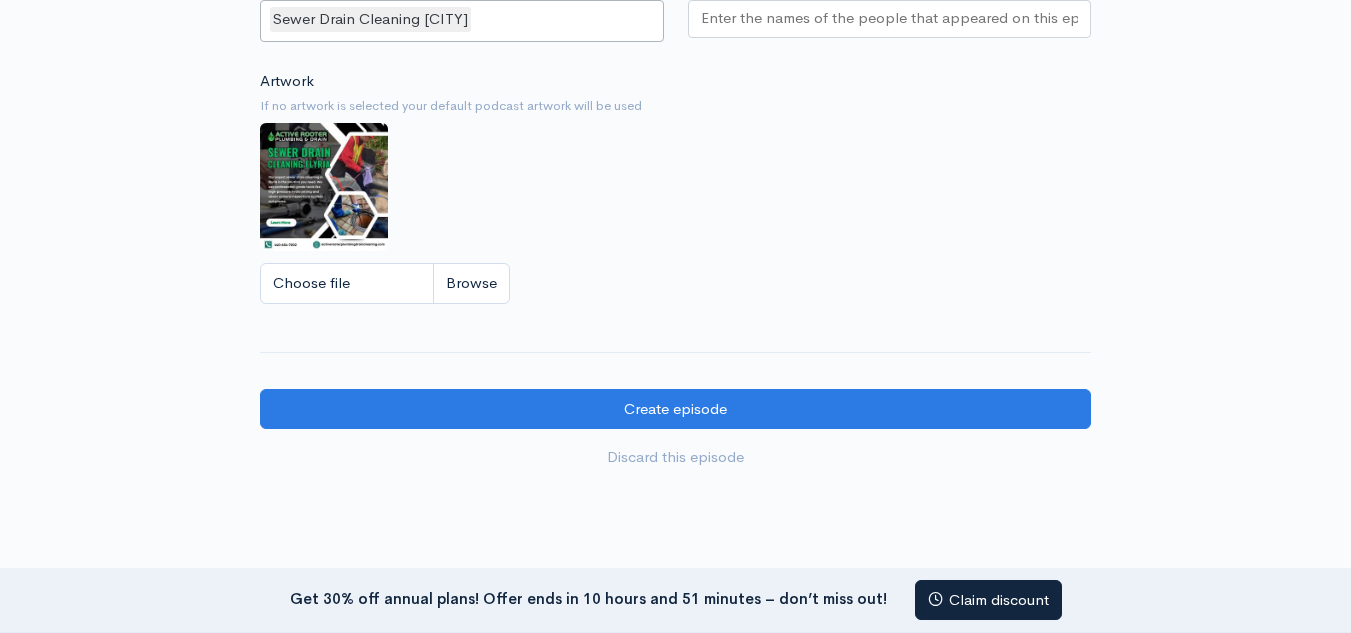 scroll, scrollTop: 1830, scrollLeft: 0, axis: vertical 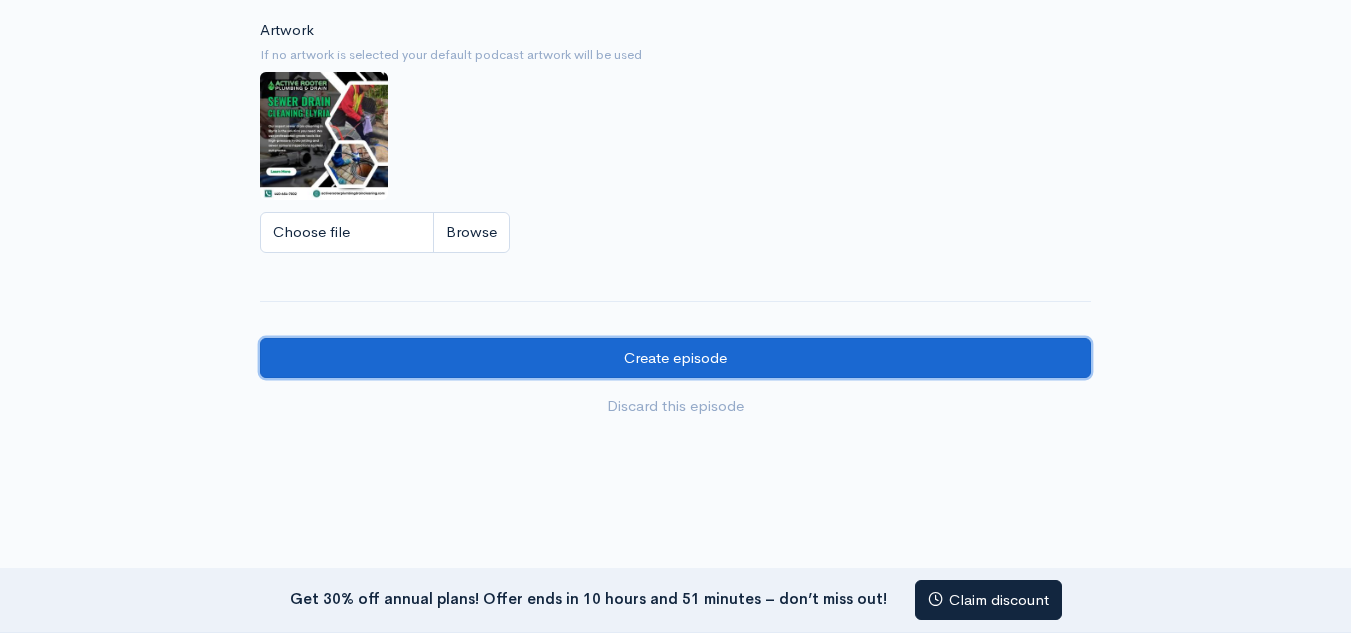 drag, startPoint x: 695, startPoint y: 354, endPoint x: 672, endPoint y: 359, distance: 23.537205 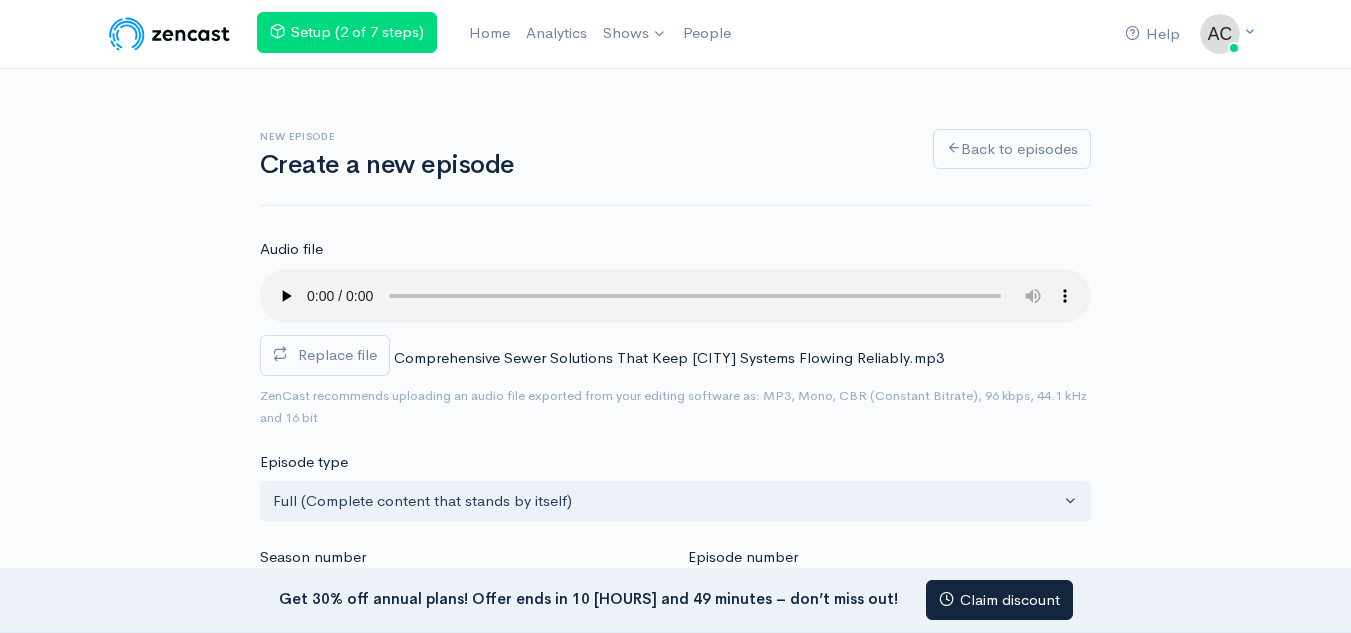 scroll, scrollTop: 17, scrollLeft: 0, axis: vertical 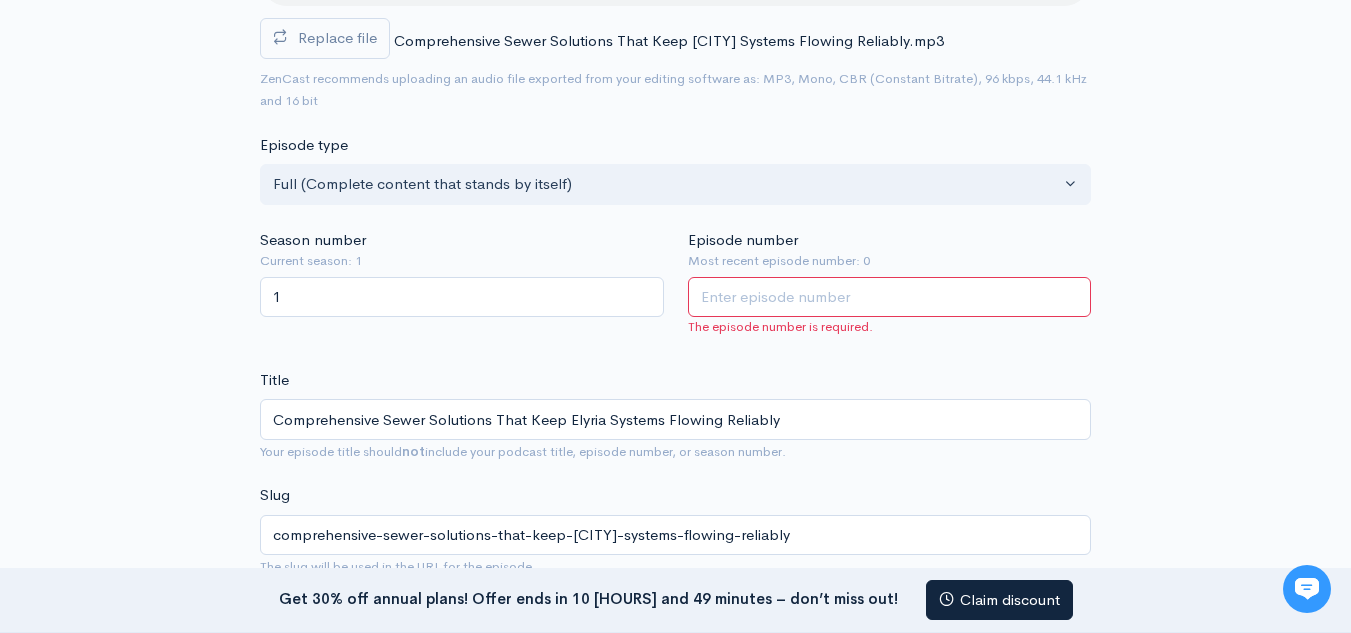 click on "Episode number" at bounding box center (890, 297) 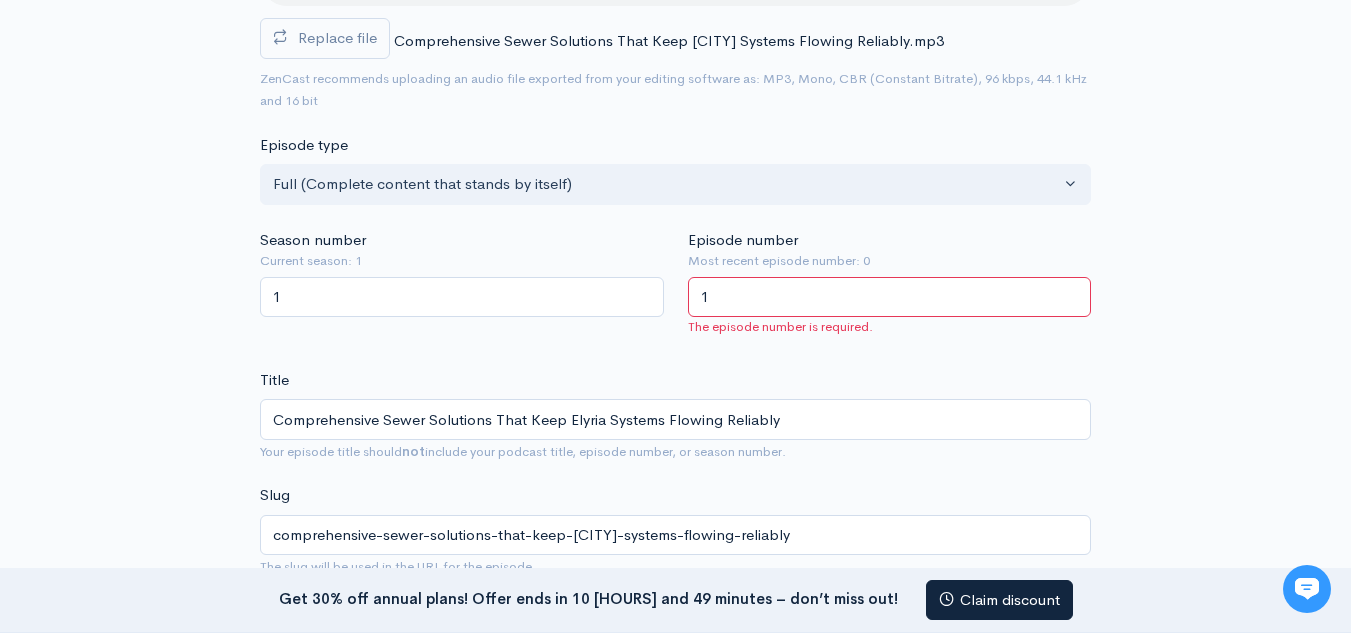 type on "1" 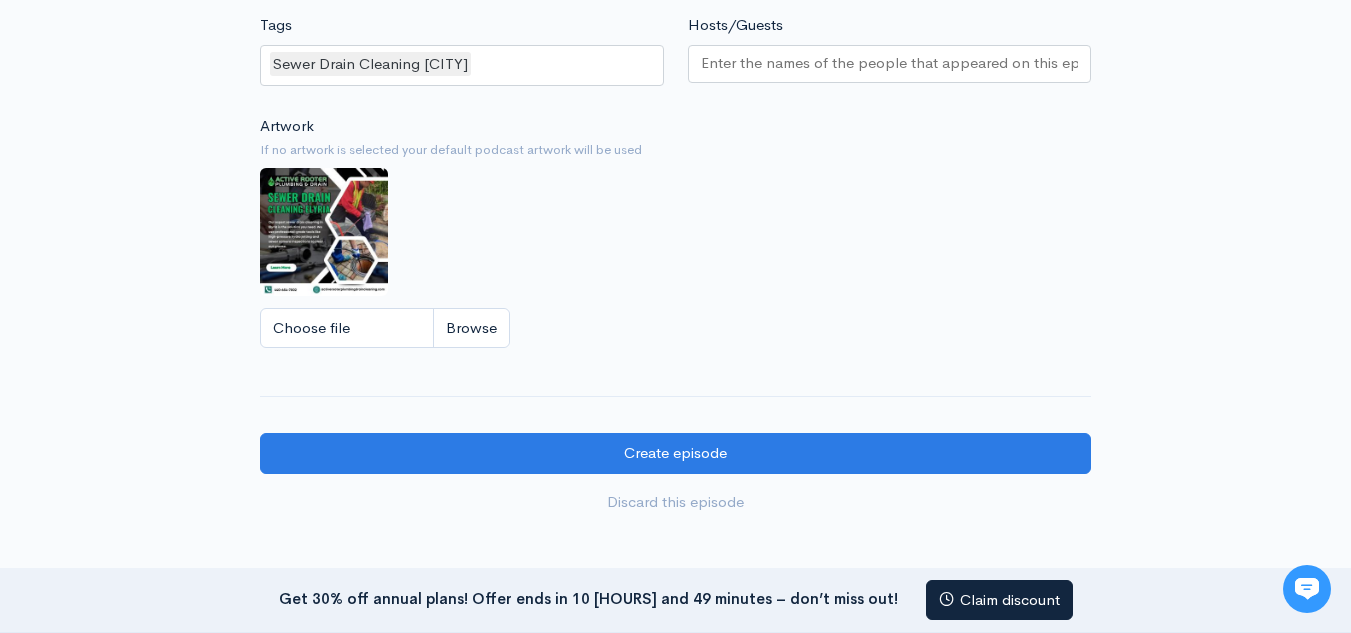 scroll, scrollTop: 1717, scrollLeft: 0, axis: vertical 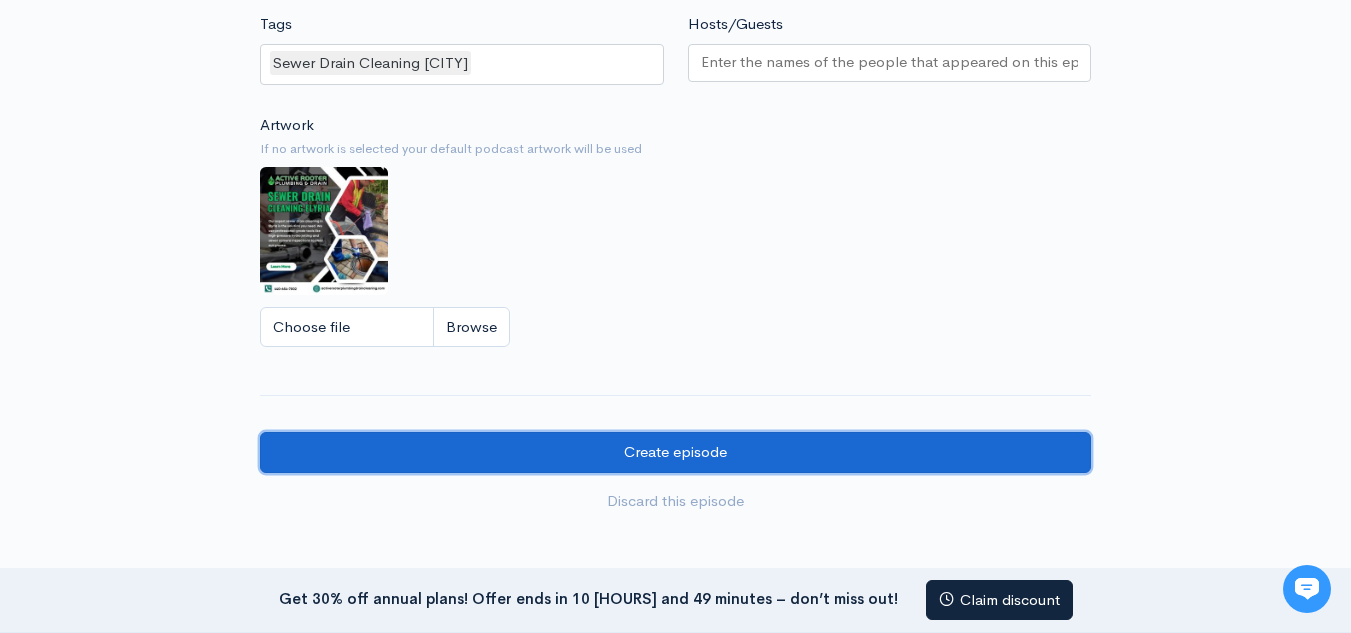 click on "Create episode" at bounding box center (675, 452) 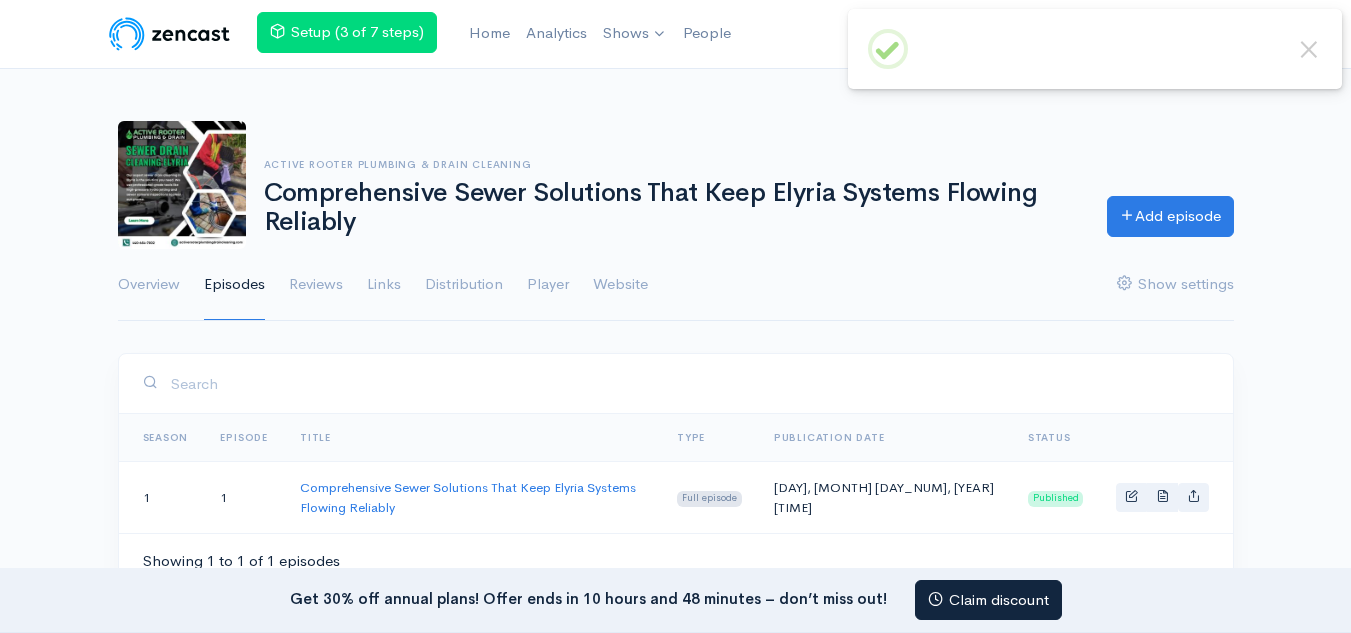 scroll, scrollTop: 0, scrollLeft: 0, axis: both 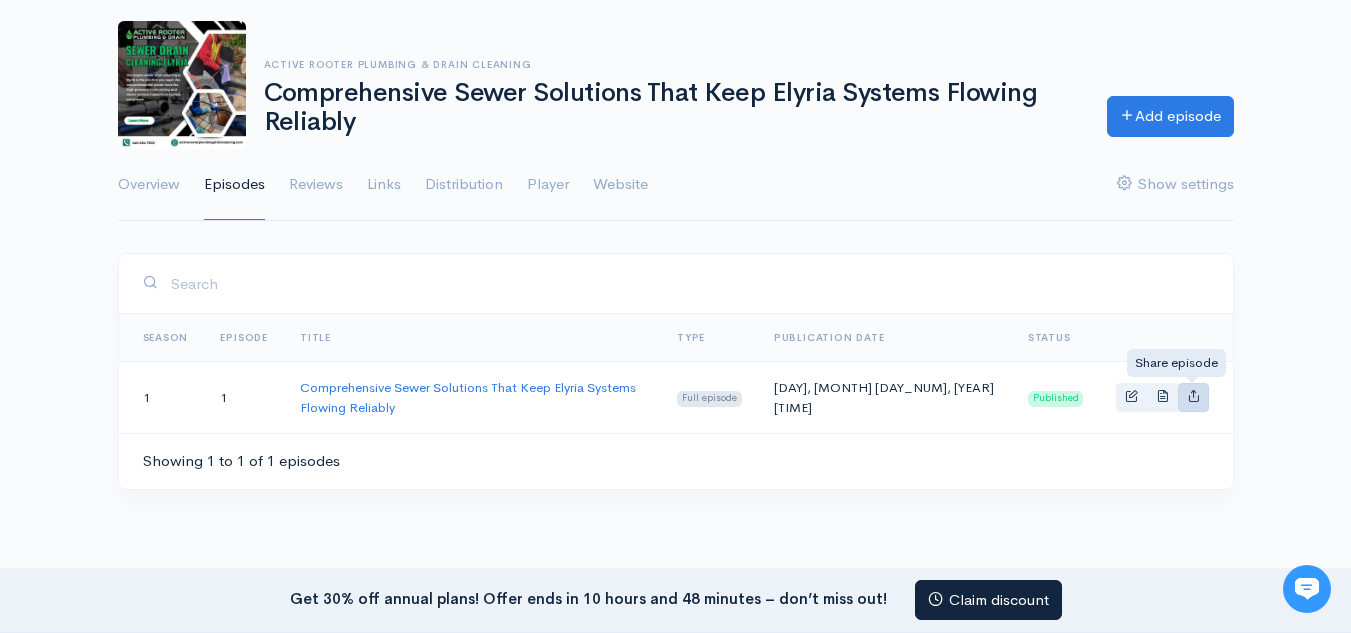 click at bounding box center (1193, 395) 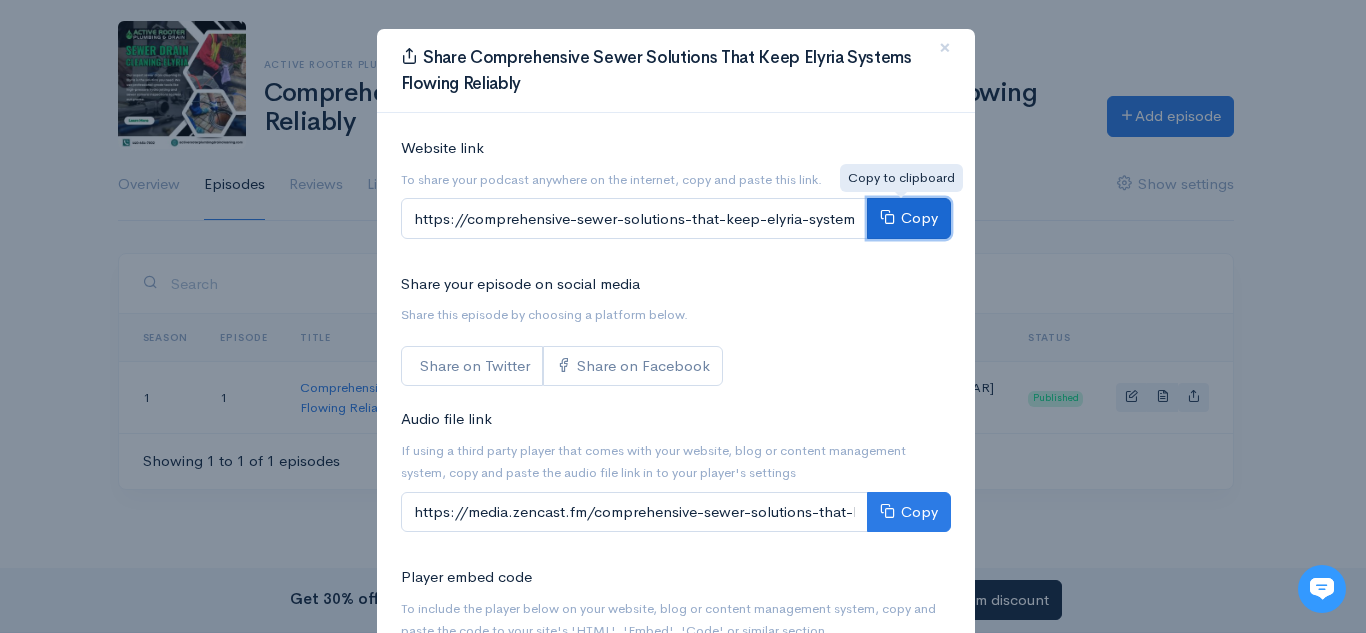 type 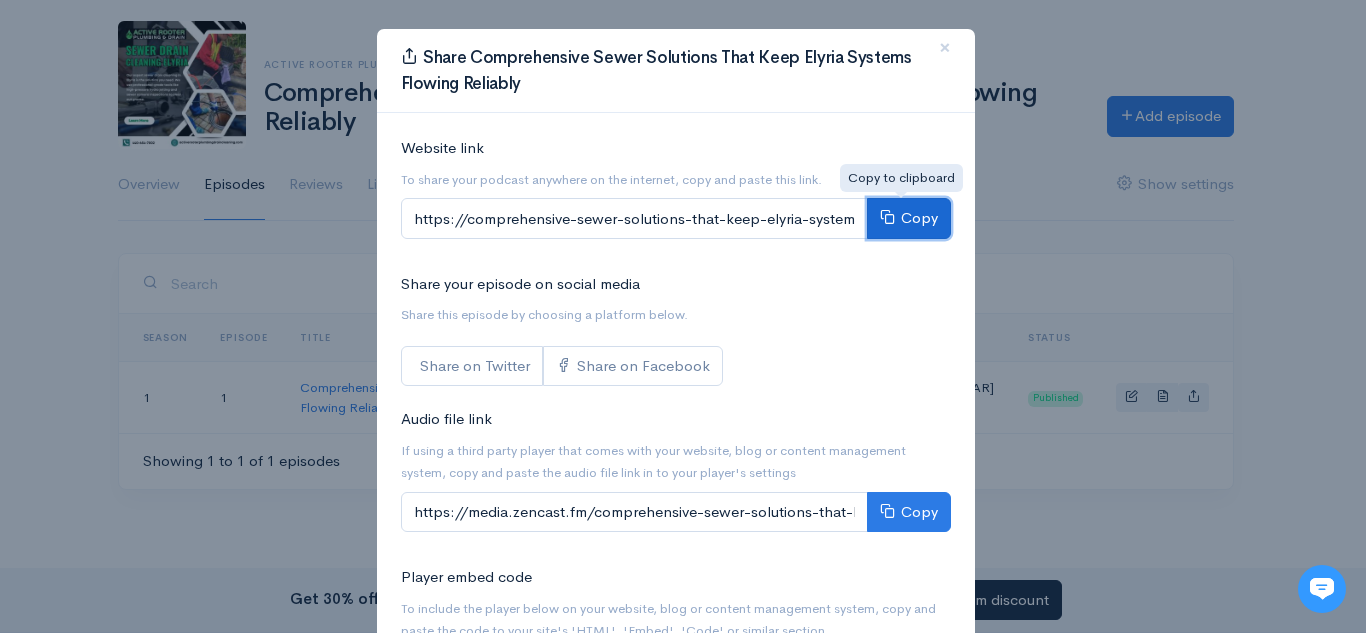 click on "Copy" at bounding box center [909, 218] 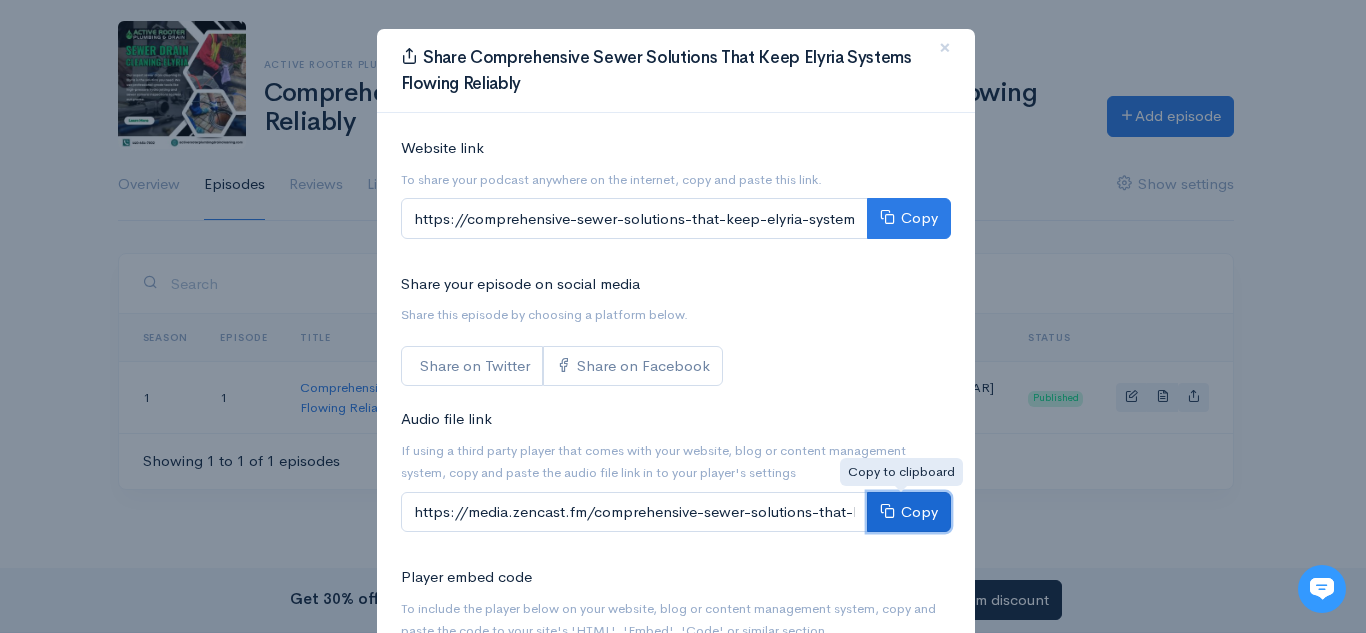 click on "Copy" at bounding box center (909, 512) 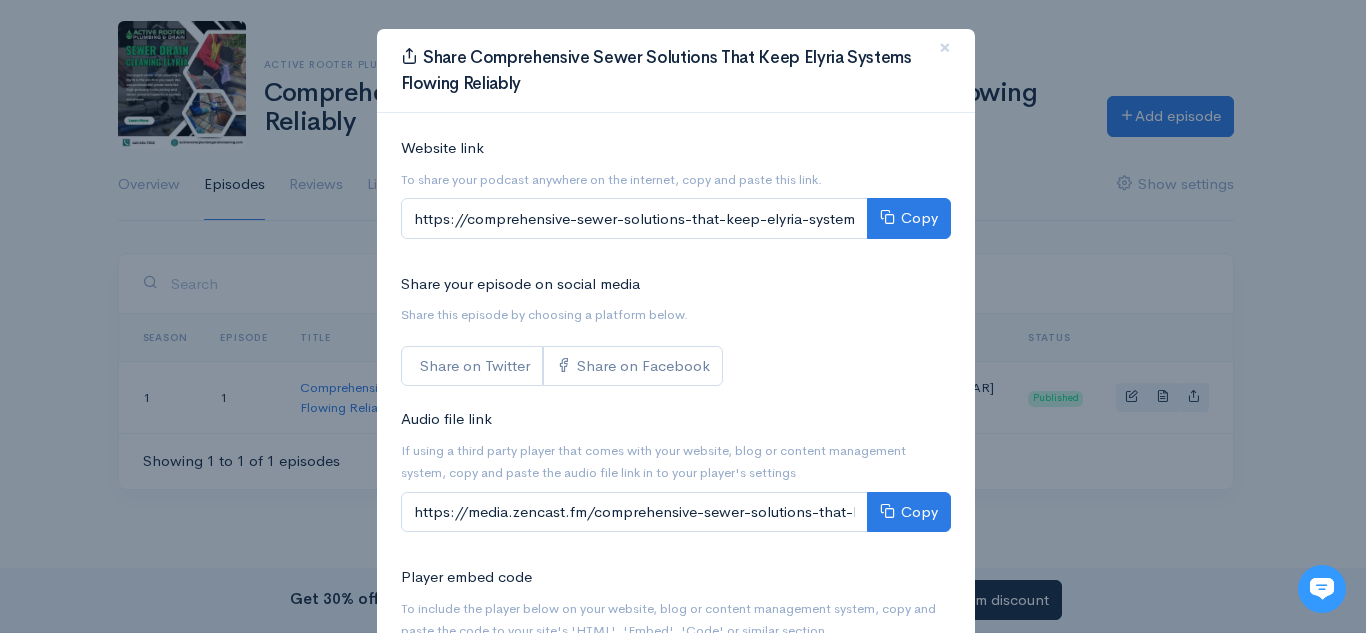click on "Website link   To share your podcast anywhere on the internet, copy and paste this link.   https://comprehensive-sewer-solutions-that-keep-elyria-systems-flowing-reliably.zencast.website/episodes/comprehensive-sewer-solutions-that-keep-elyria-systems-flowing-reliably   Copy   Share your episode on social media   Share this episode by choosing a platform below.     Share on Twitter   Share on Facebook   Audio file link   If using a third party player that comes with your website, blog or content management system, copy and paste the audio file link in to your player's settings   https://media.zencast.fm/comprehensive-sewer-solutions-that-keep-elyria-systems-flowing-reliably/8609d548-f569-42a8-8334-f52c9ca3969e.mp3   Copy   Player embed code   To include the player below on your website, blog or content management system,
copy and paste the code to your site's 'HTML', 'Embed', 'Code' or similar section     Copy" at bounding box center [676, 529] 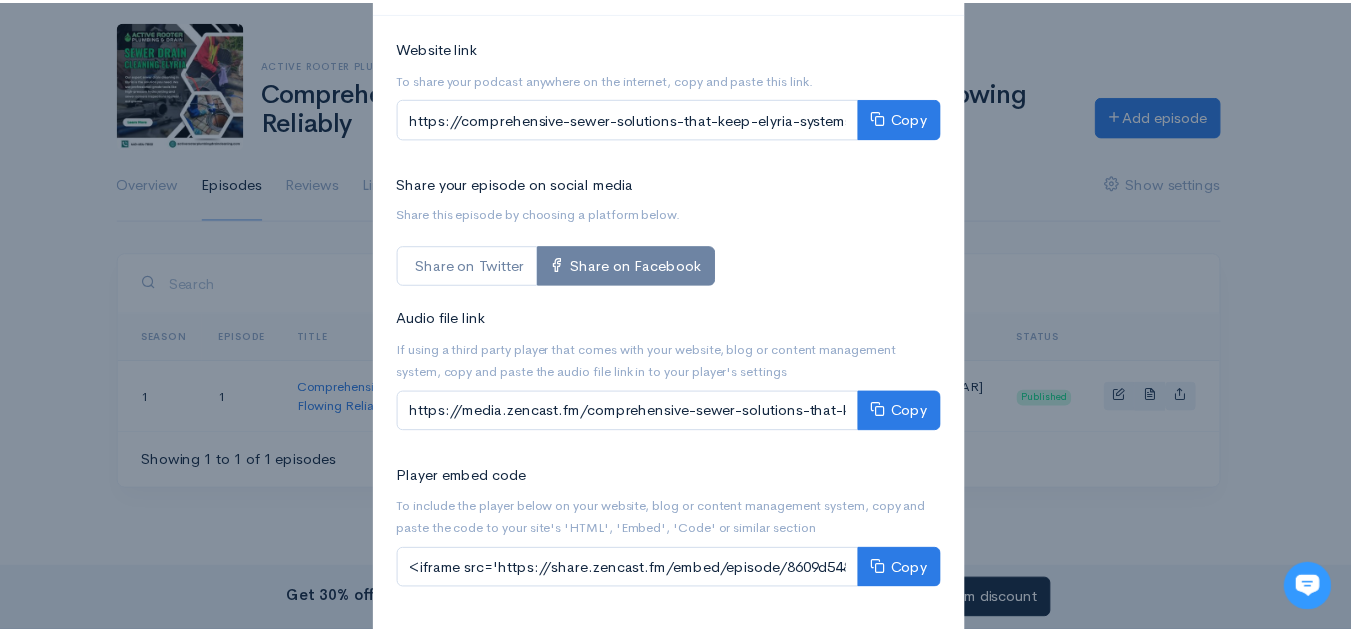 scroll, scrollTop: 0, scrollLeft: 0, axis: both 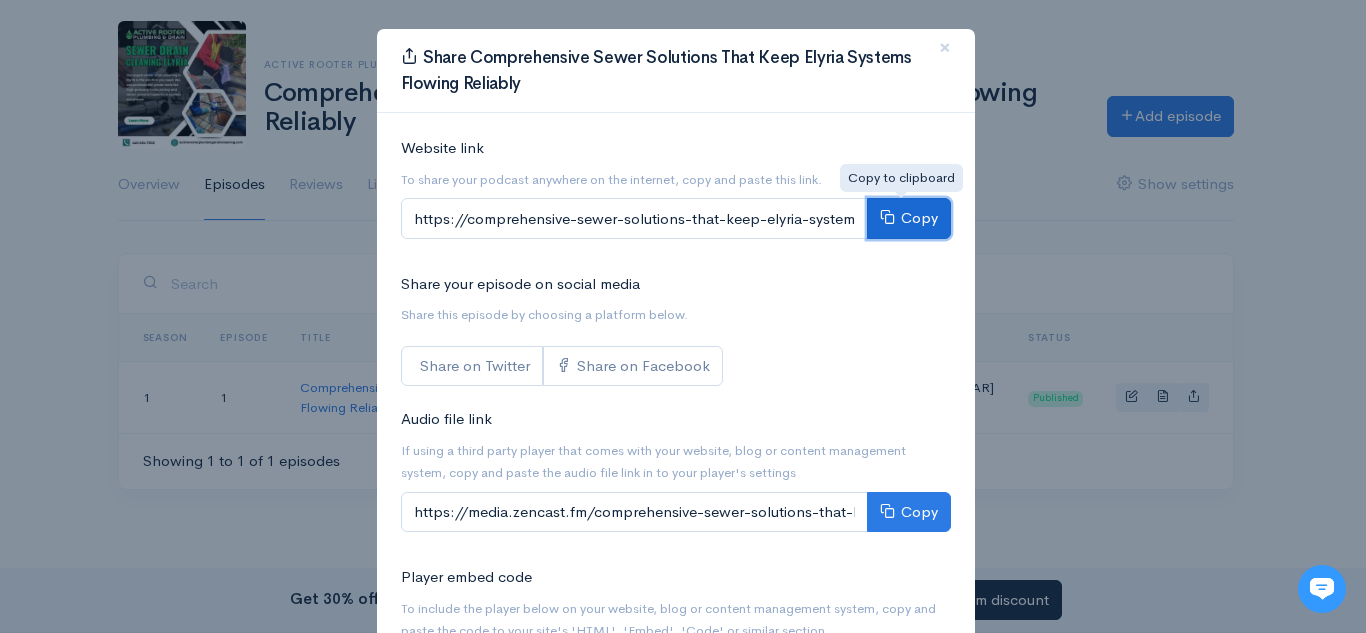 click on "Copy" at bounding box center (909, 218) 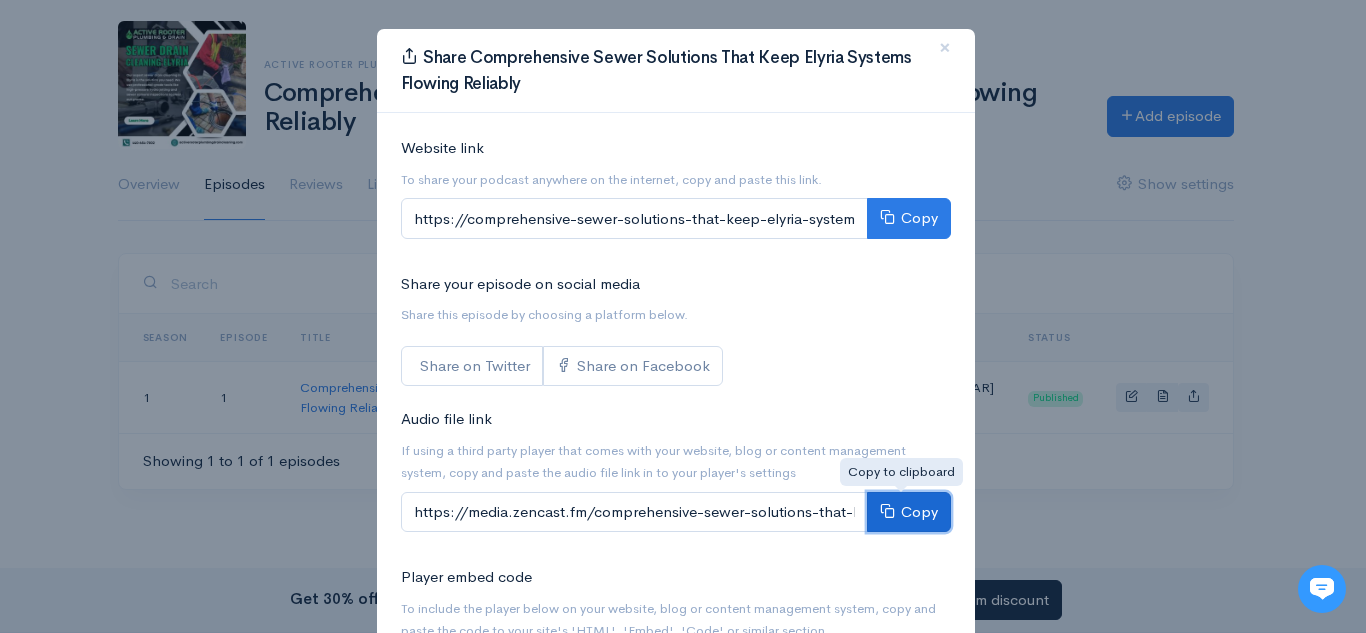 click at bounding box center (887, 510) 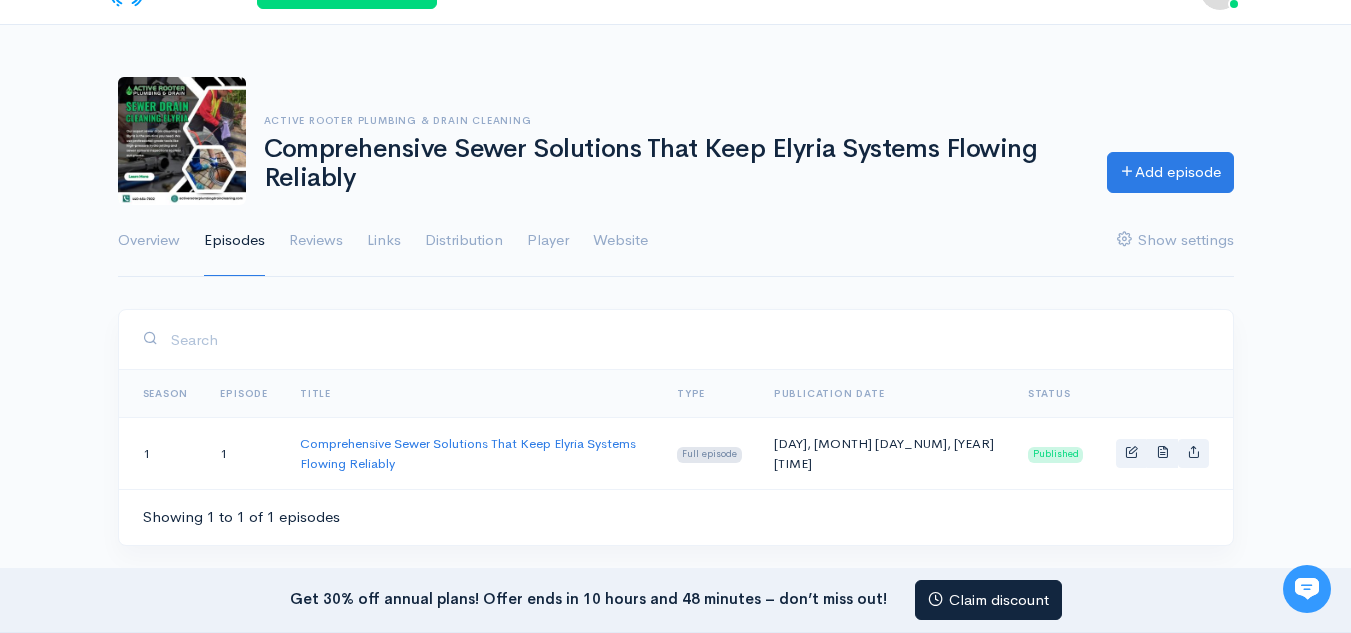 scroll, scrollTop: 0, scrollLeft: 0, axis: both 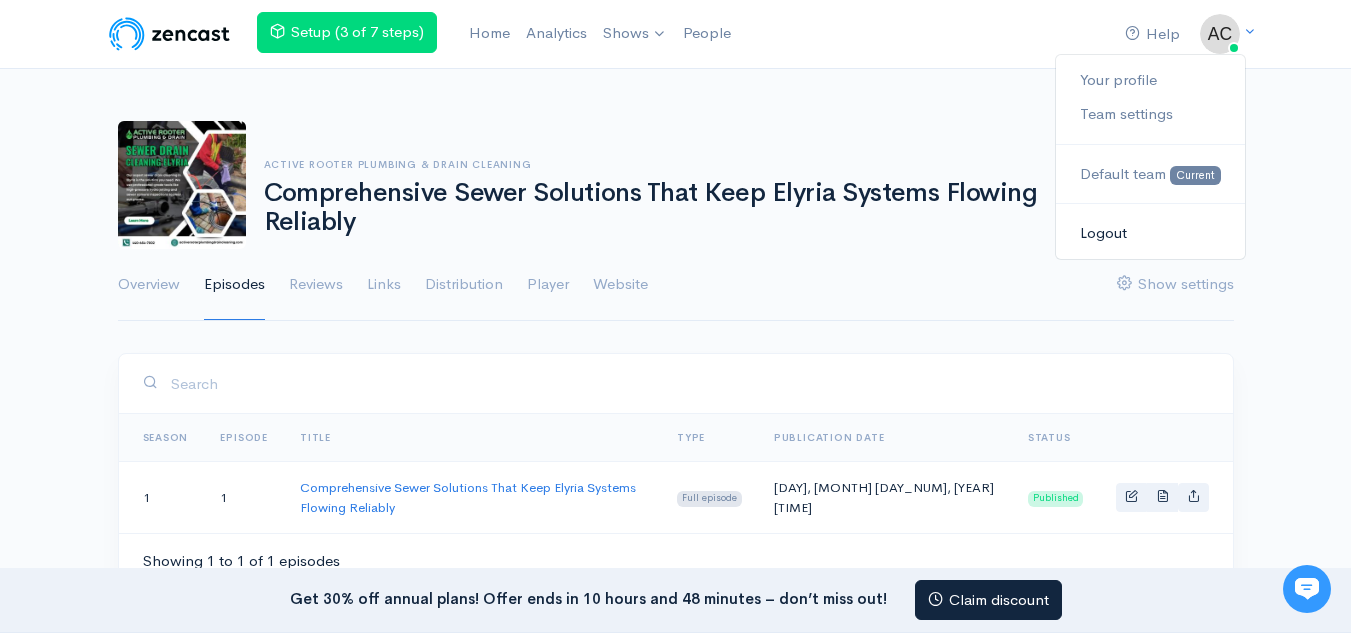 click on "Logout" at bounding box center [1150, 233] 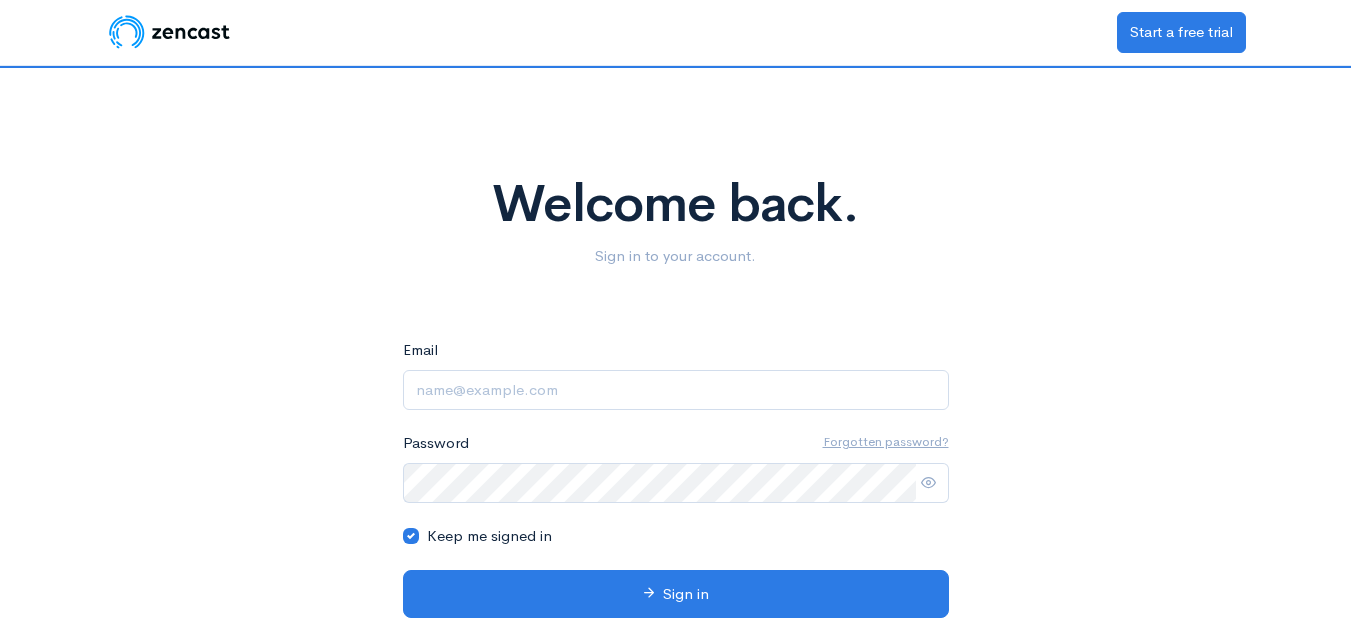 scroll, scrollTop: 0, scrollLeft: 0, axis: both 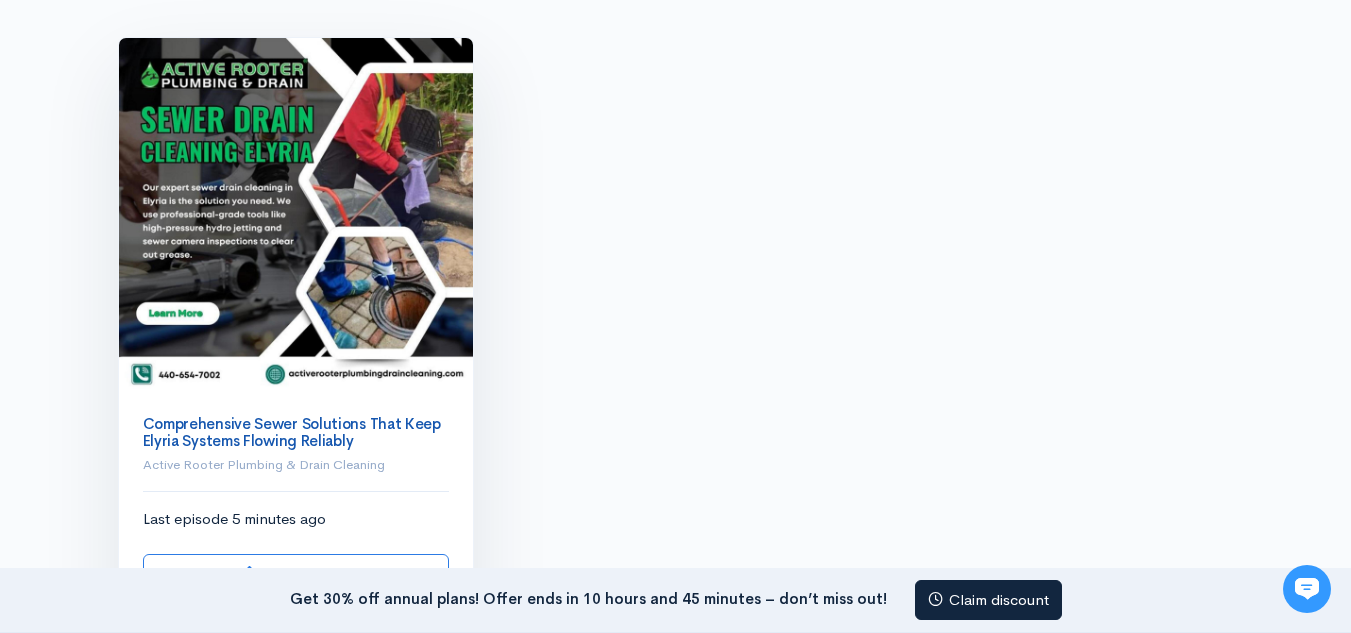 click on "Comprehensive Sewer Solutions That Keep Elyria Systems Flowing Reliably" at bounding box center (292, 432) 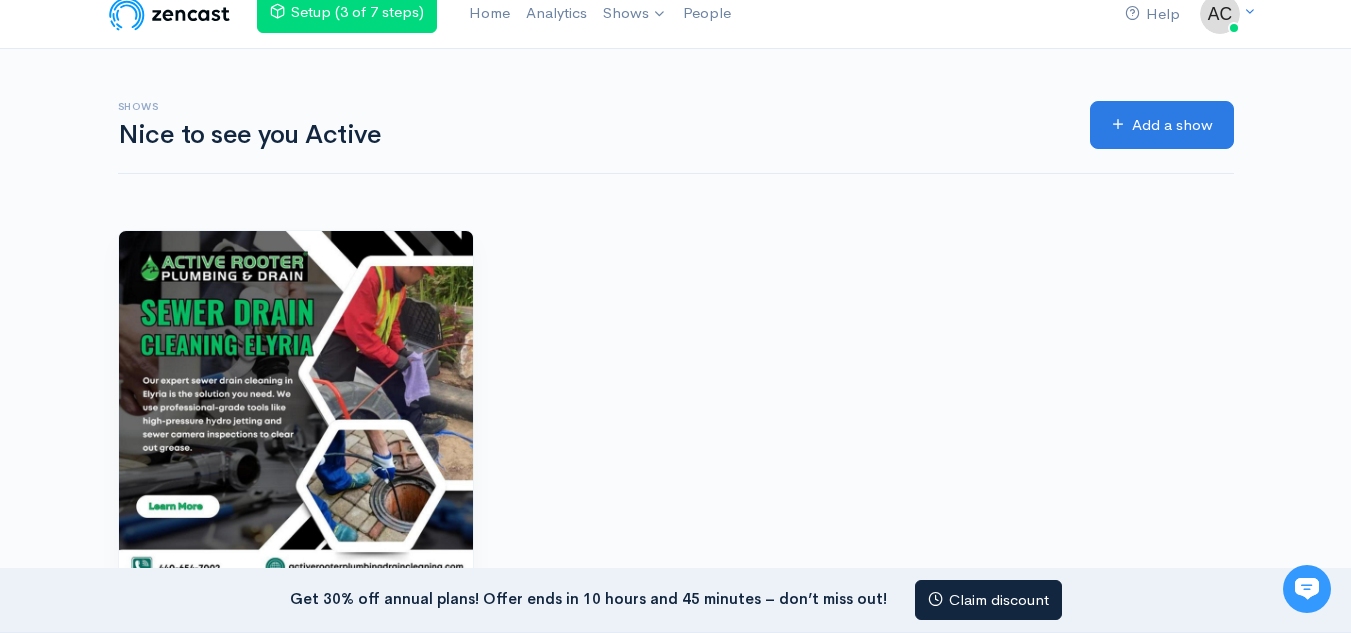 scroll, scrollTop: 0, scrollLeft: 0, axis: both 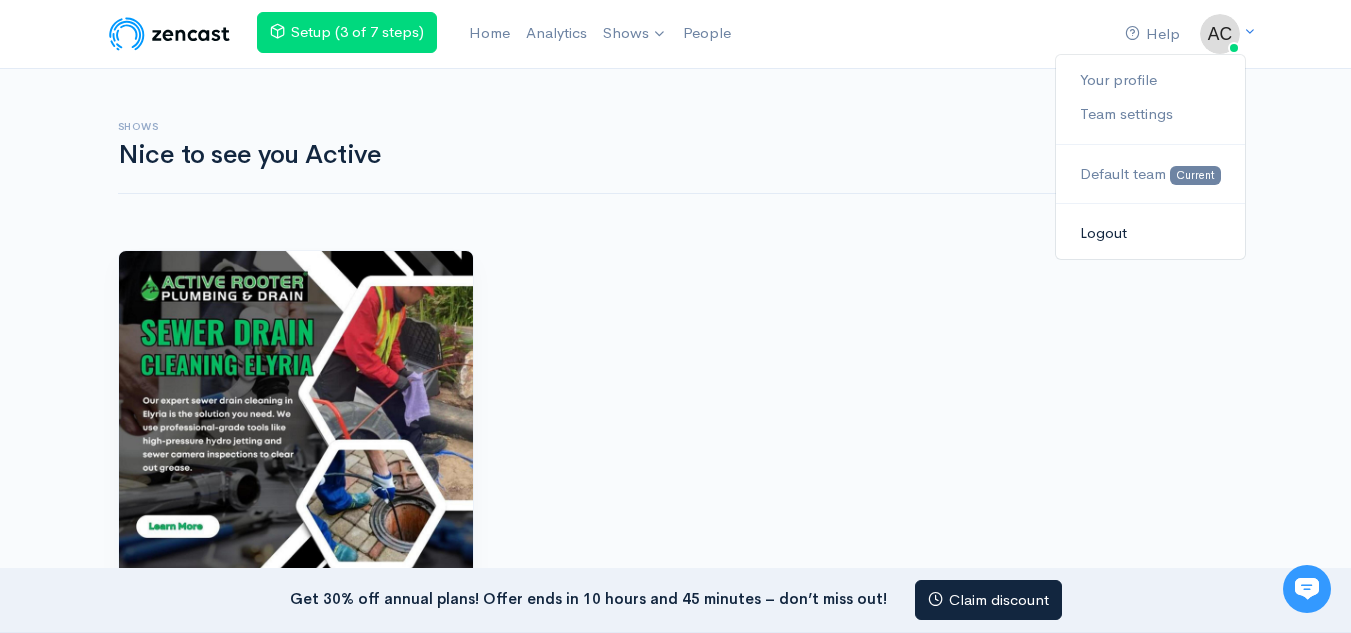 click on "Logout" at bounding box center [1150, 233] 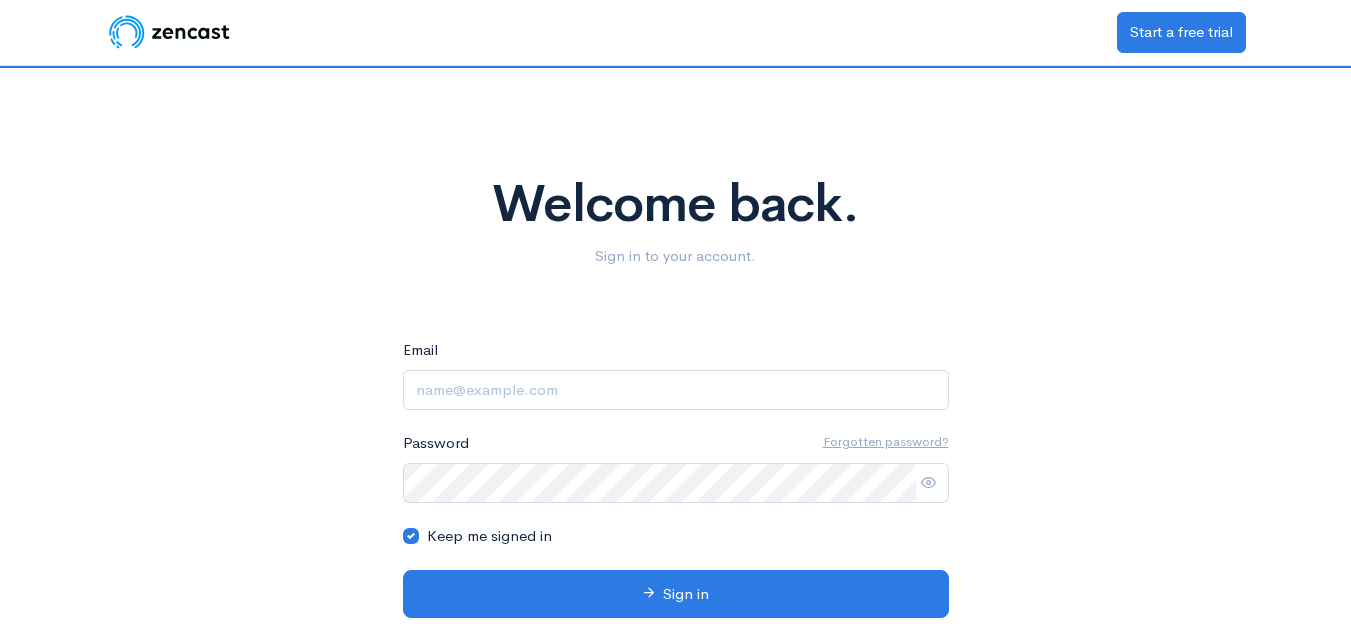 type on "[USERNAME]@[DOMAIN]" 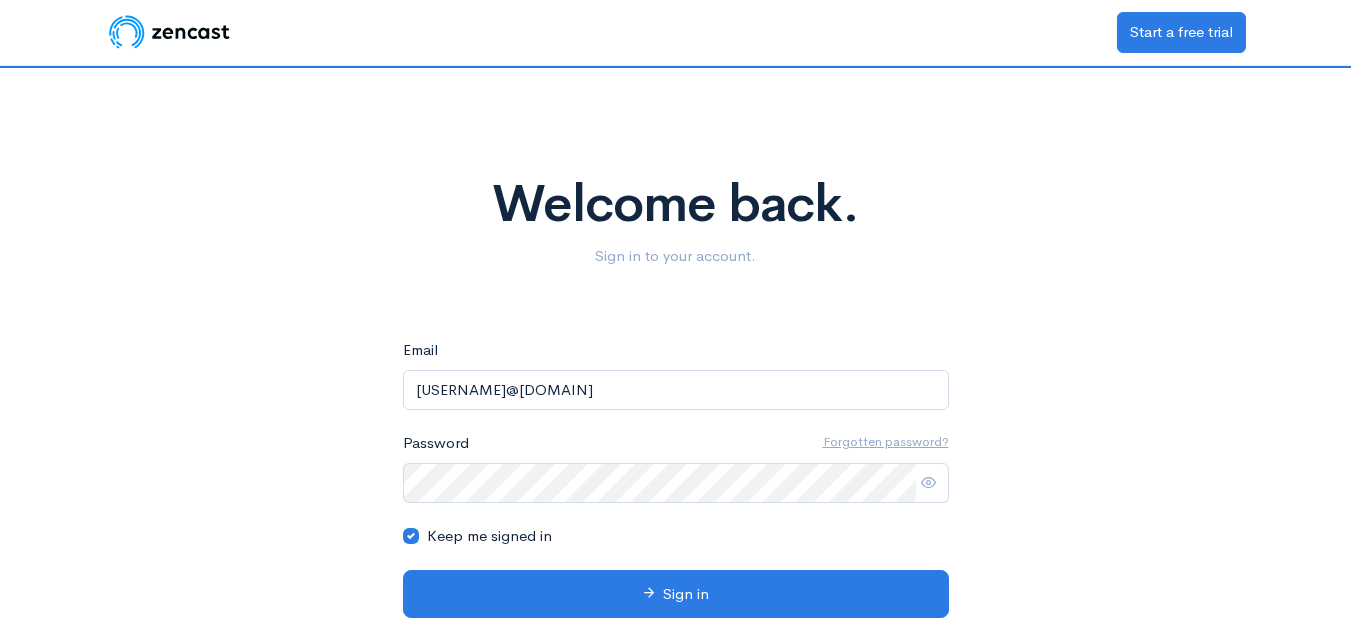 scroll, scrollTop: 0, scrollLeft: 0, axis: both 